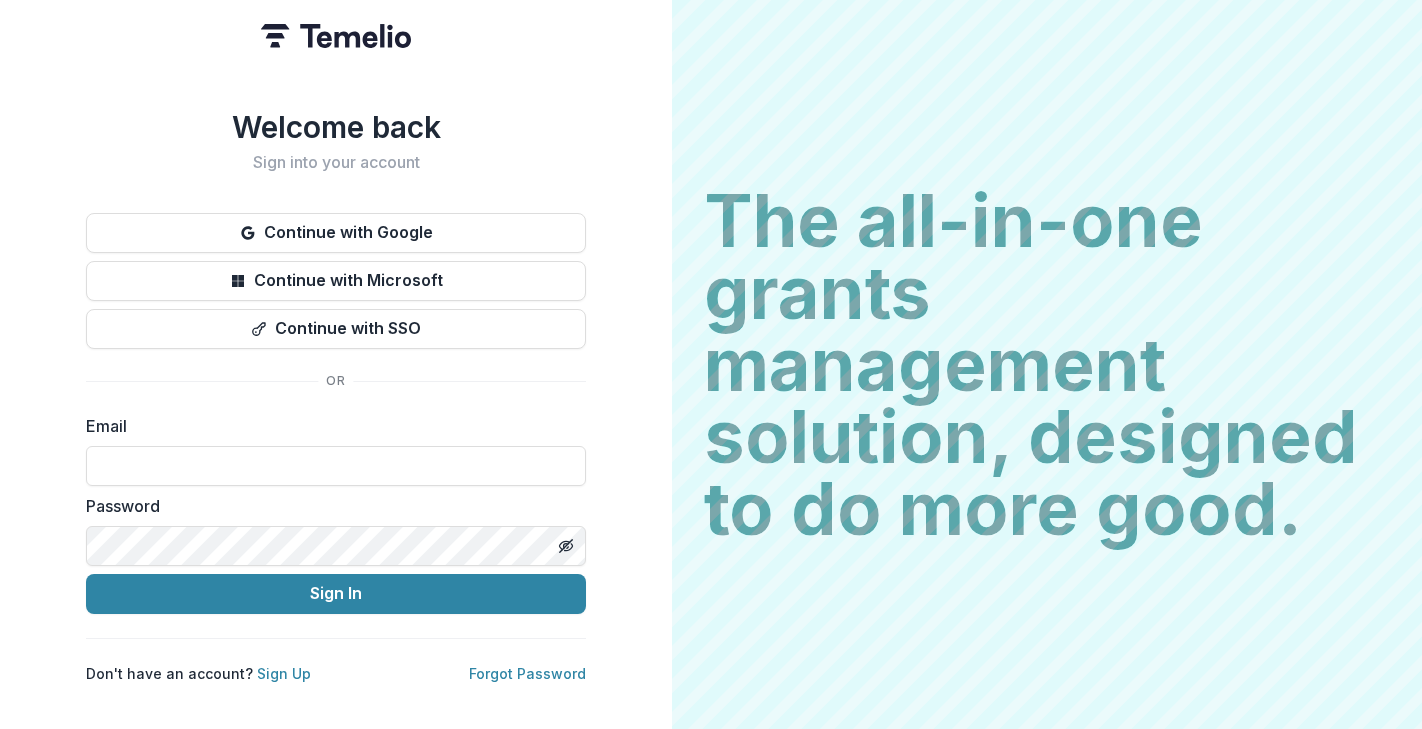 scroll, scrollTop: 0, scrollLeft: 0, axis: both 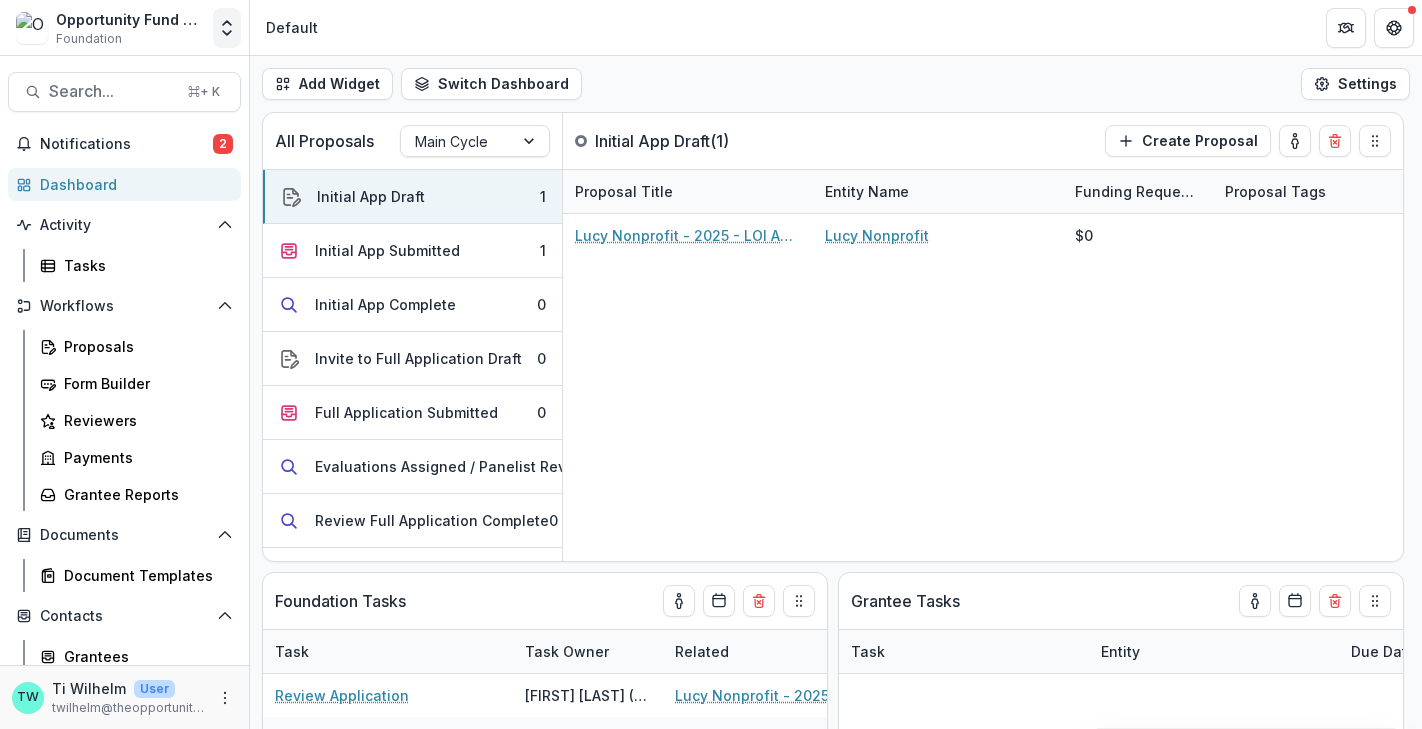 click 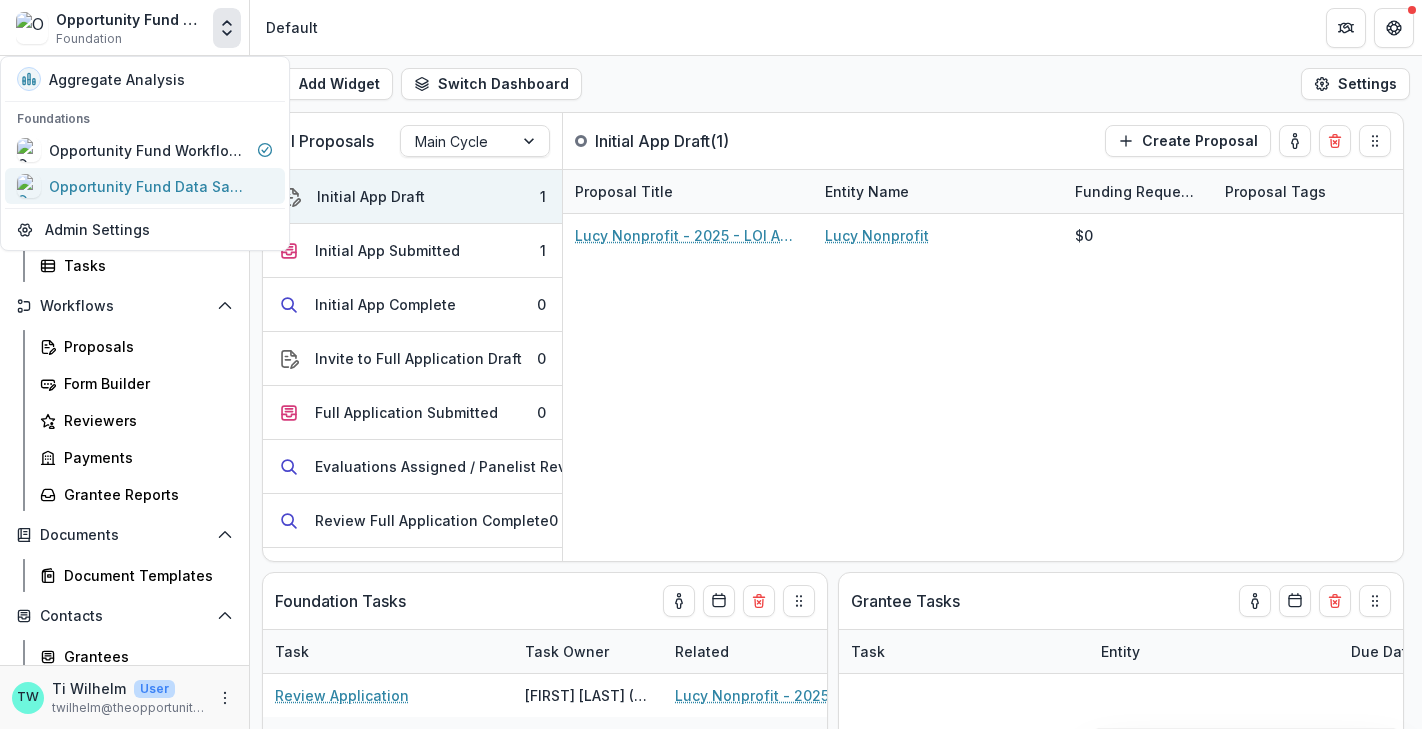click on "Opportunity Fund Data Sandbox" at bounding box center (149, 186) 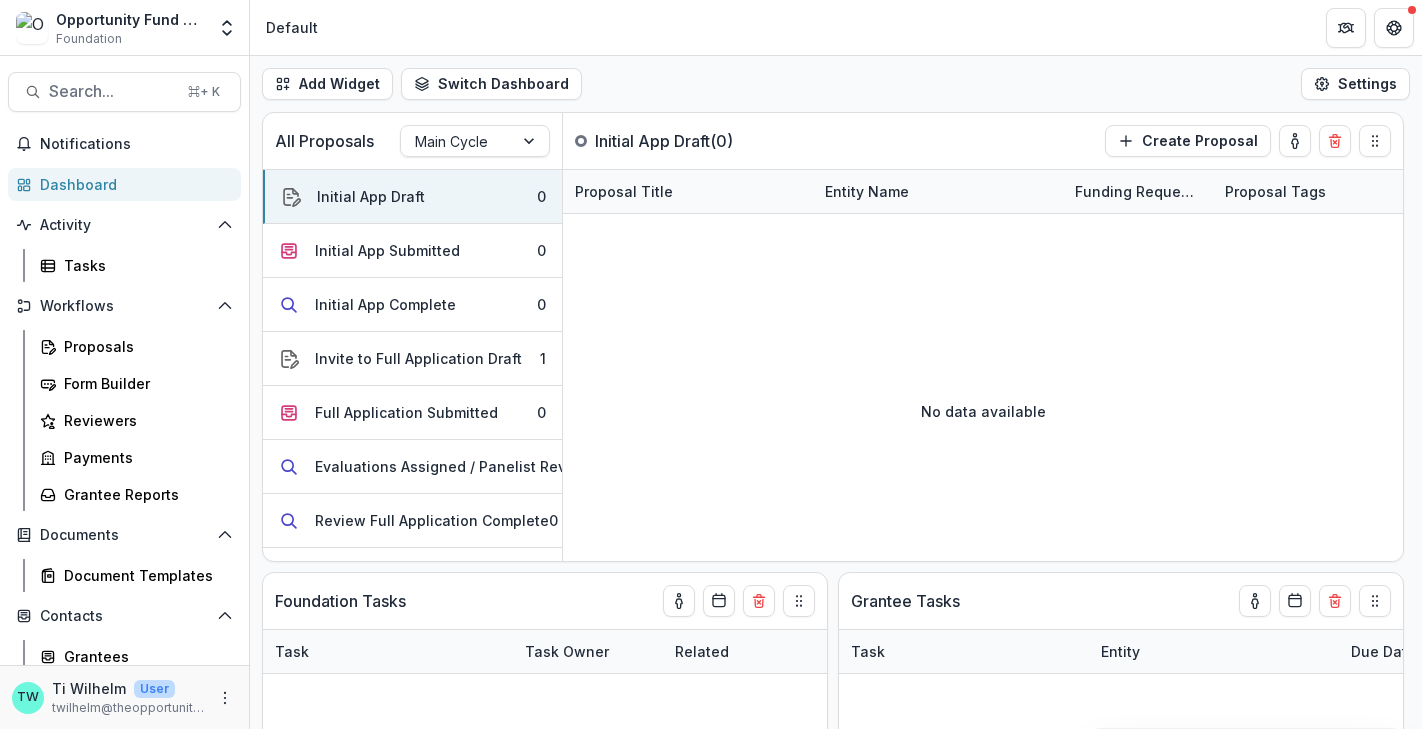 scroll, scrollTop: 163, scrollLeft: 0, axis: vertical 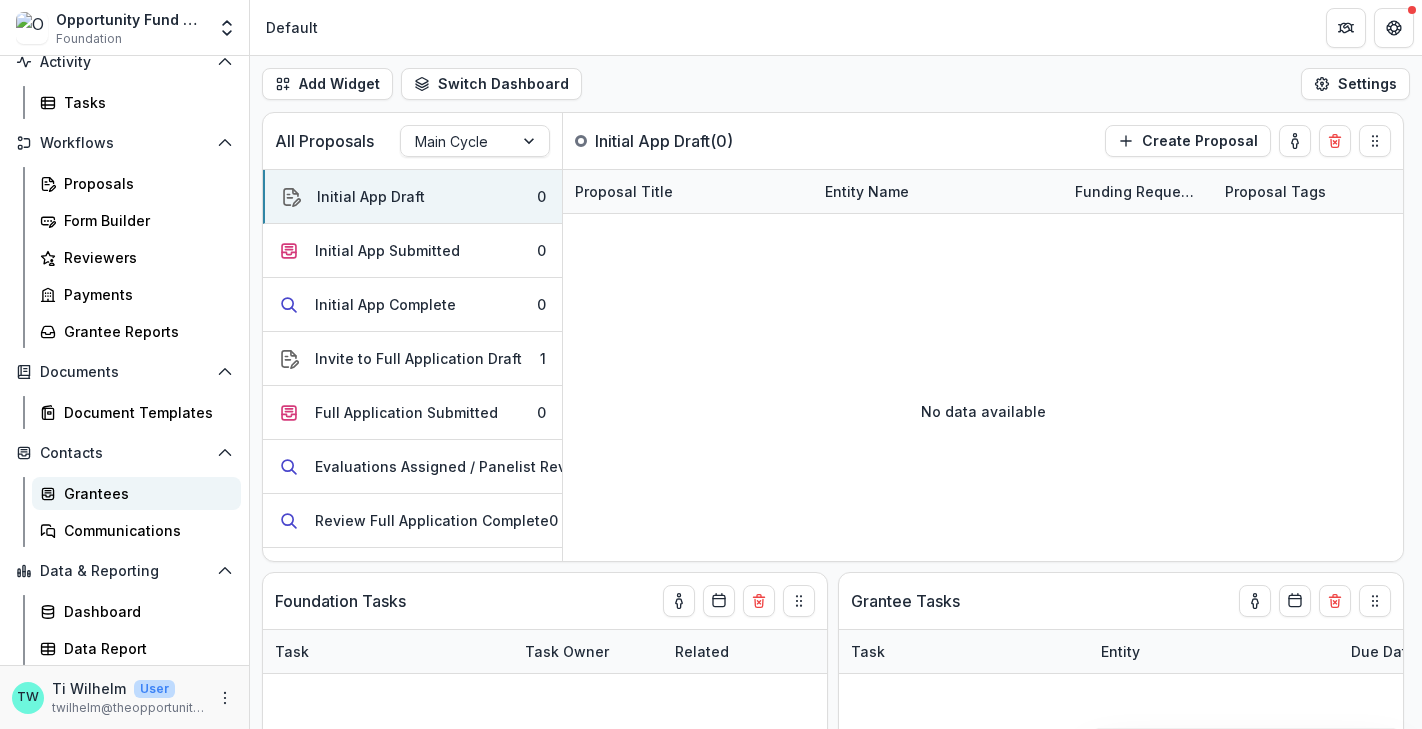 click on "Grantees" at bounding box center (144, 493) 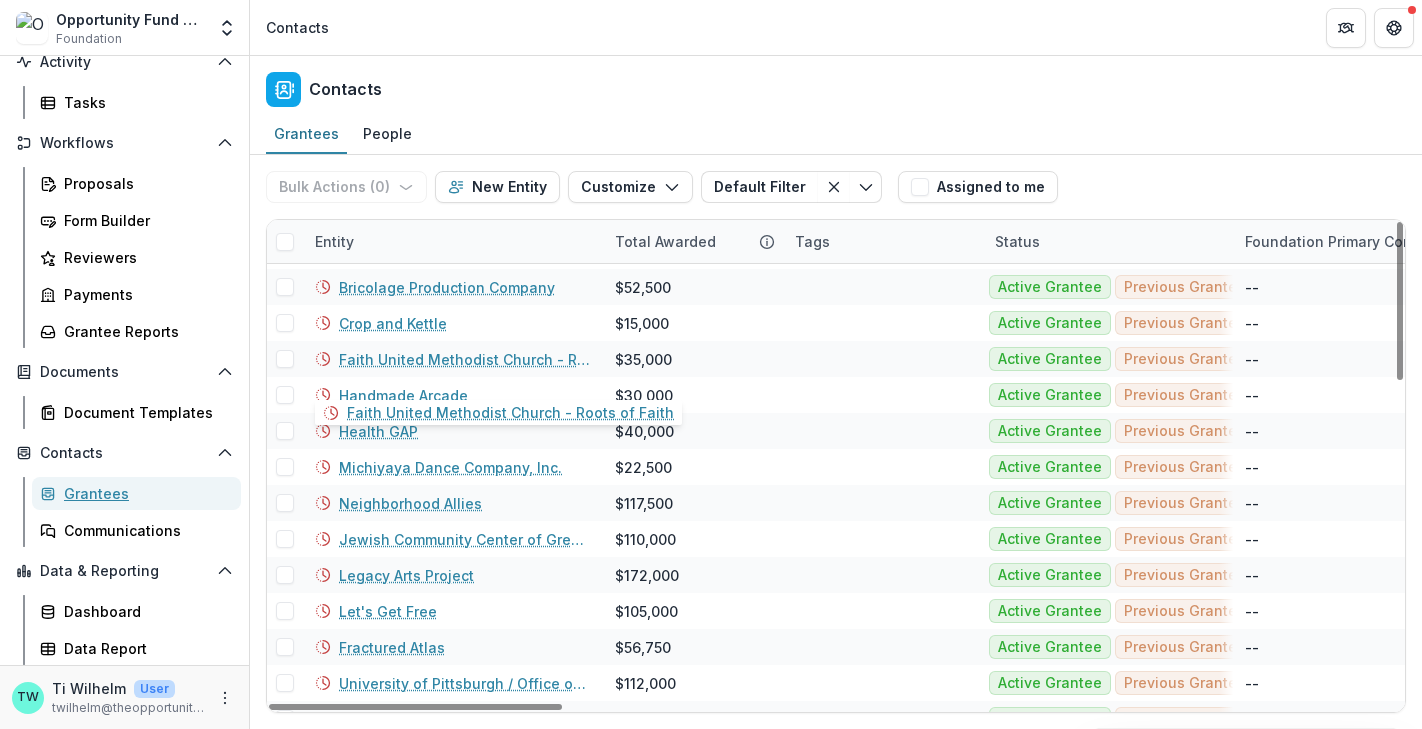 scroll, scrollTop: 144, scrollLeft: 0, axis: vertical 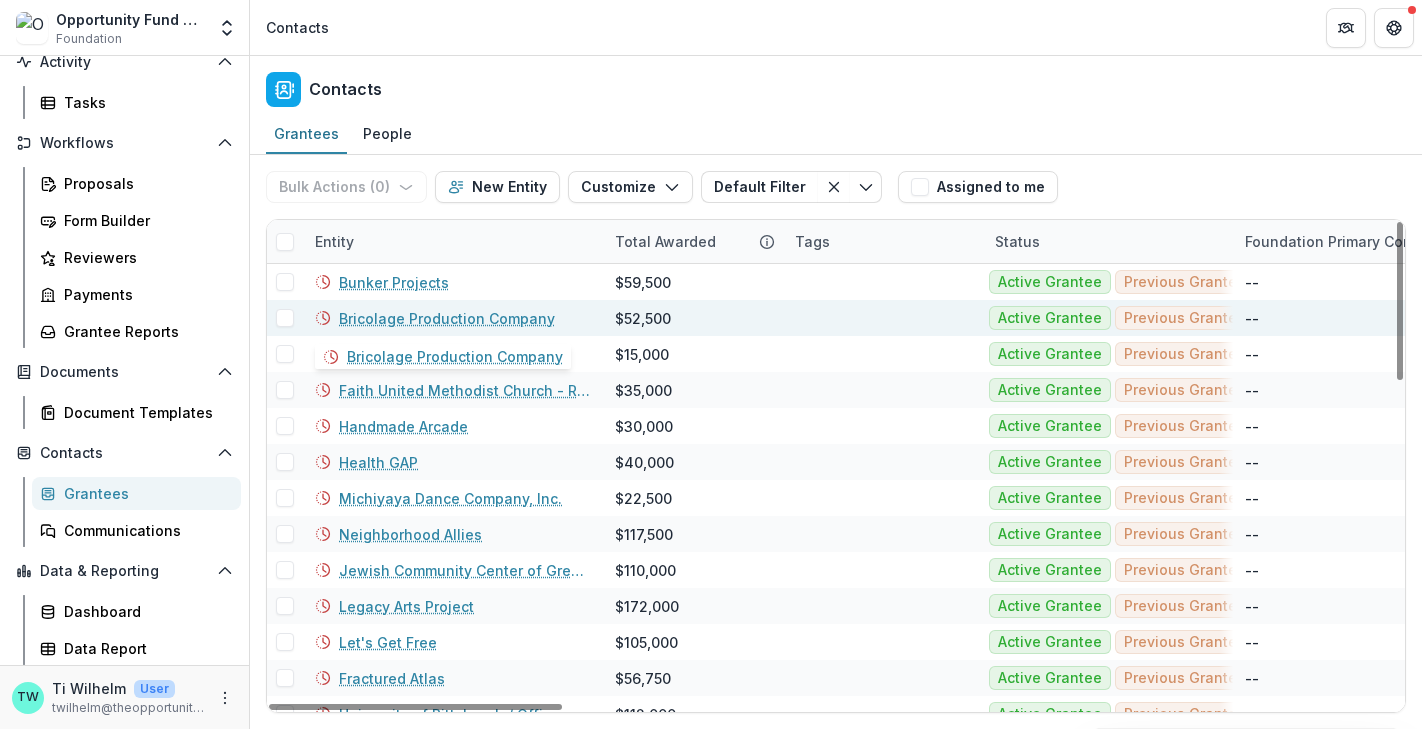 click on "Bricolage Production Company" at bounding box center [447, 318] 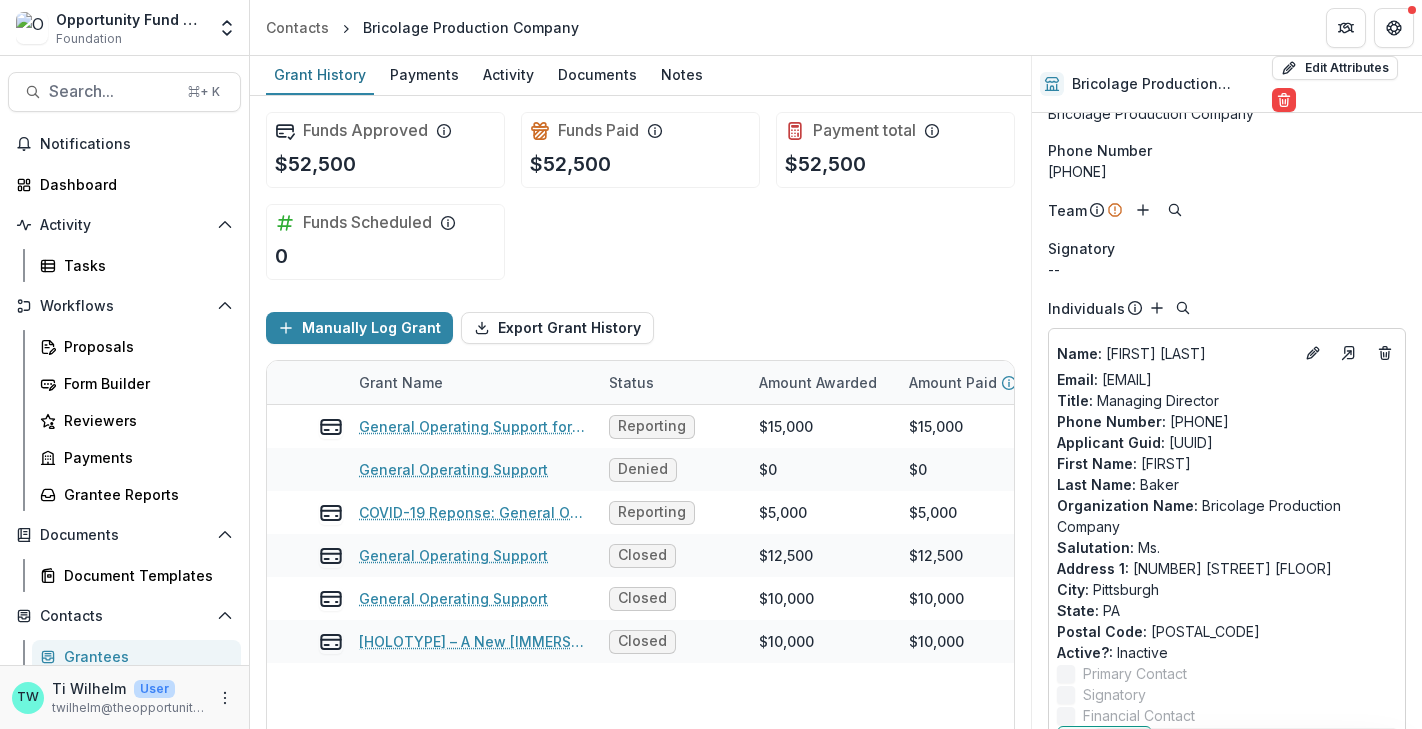 scroll, scrollTop: 0, scrollLeft: 0, axis: both 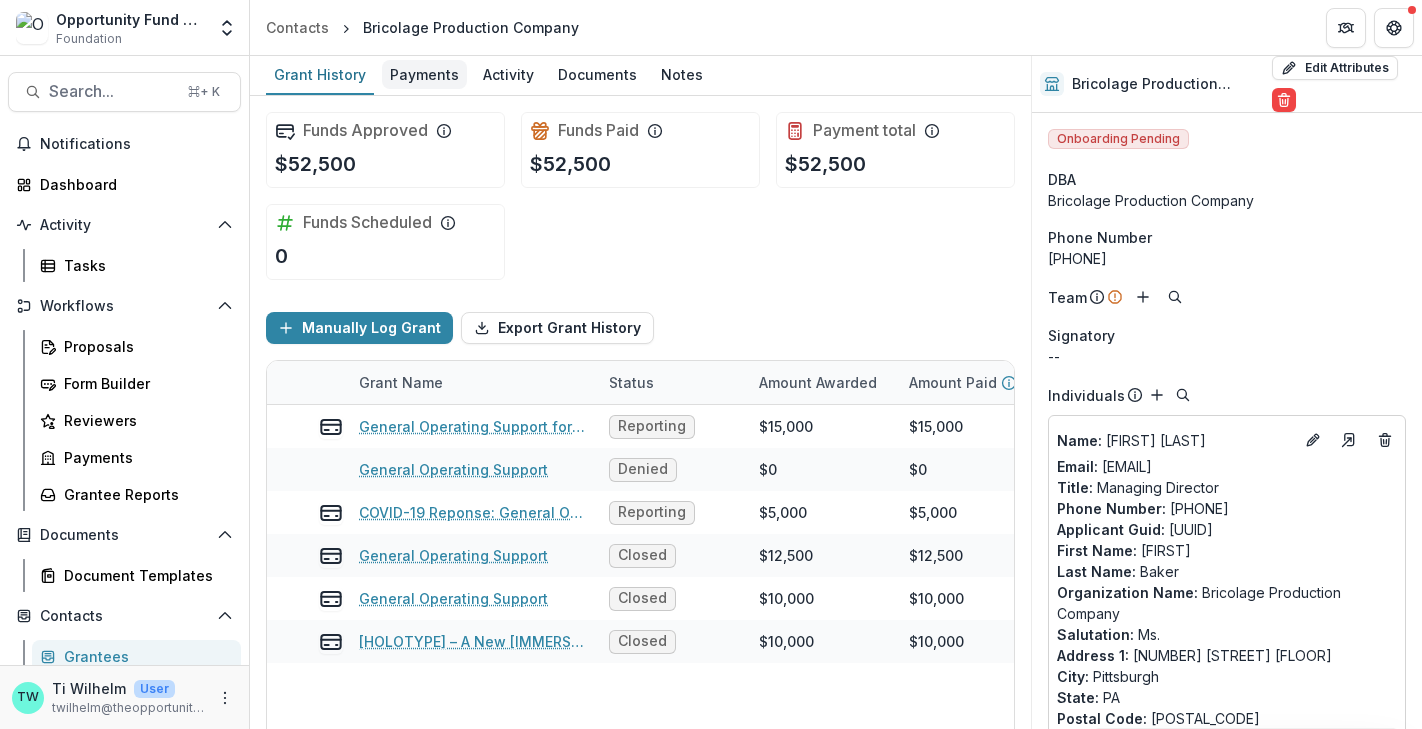 click on "Payments" at bounding box center [424, 74] 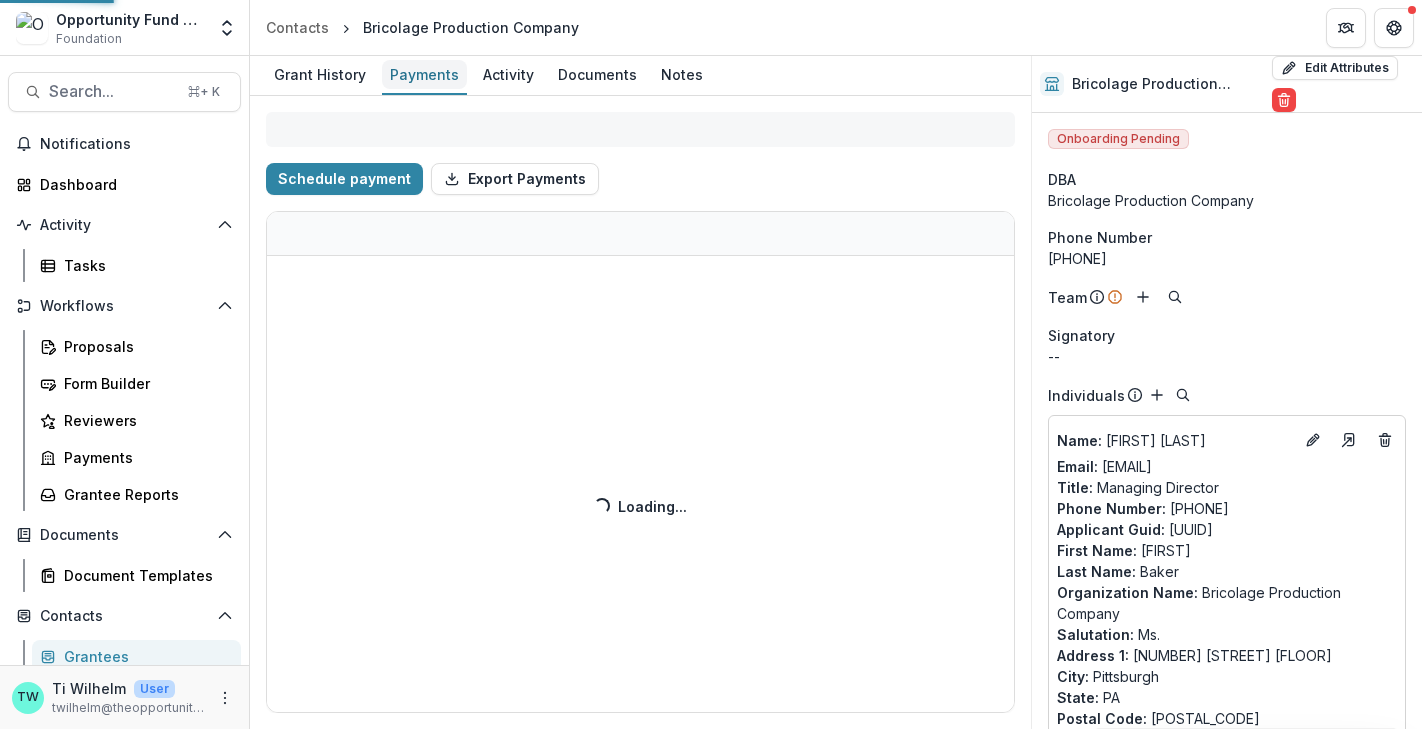 select on "****" 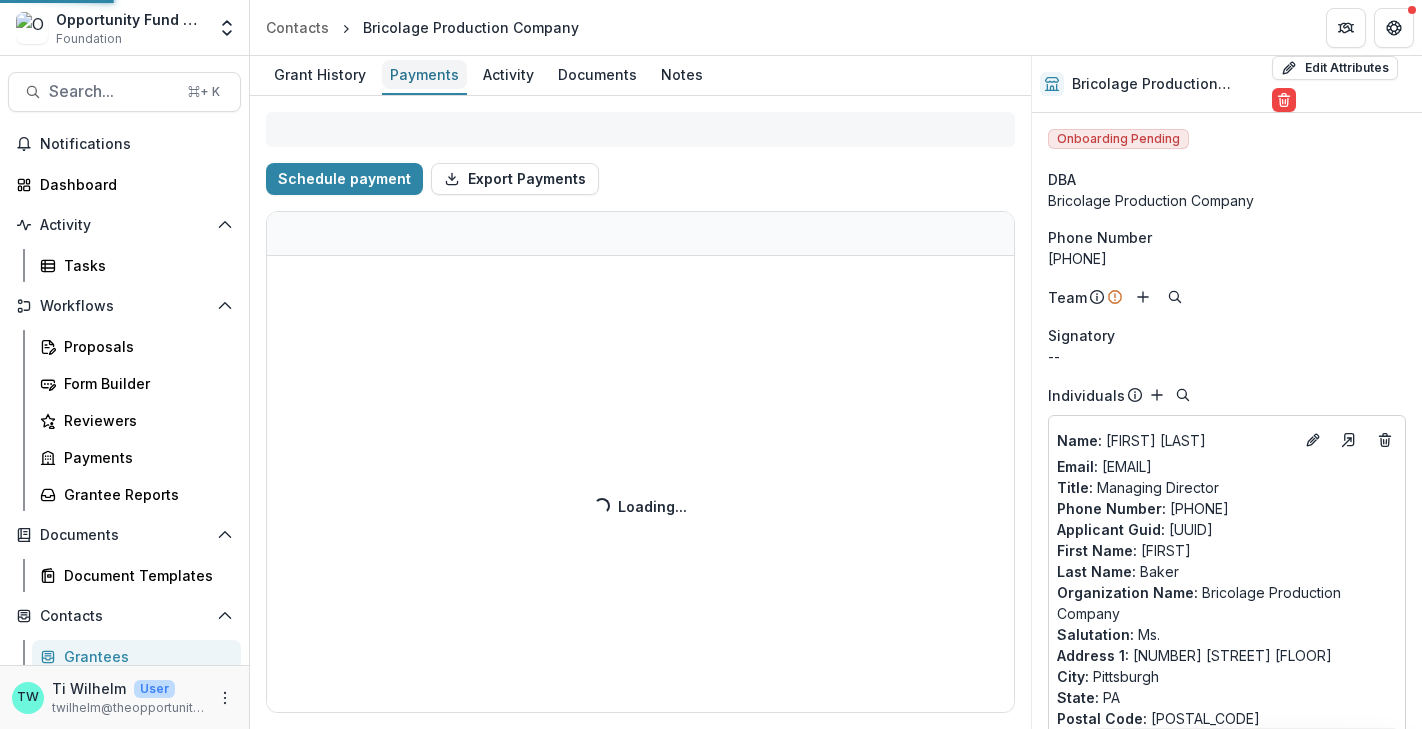 select on "****" 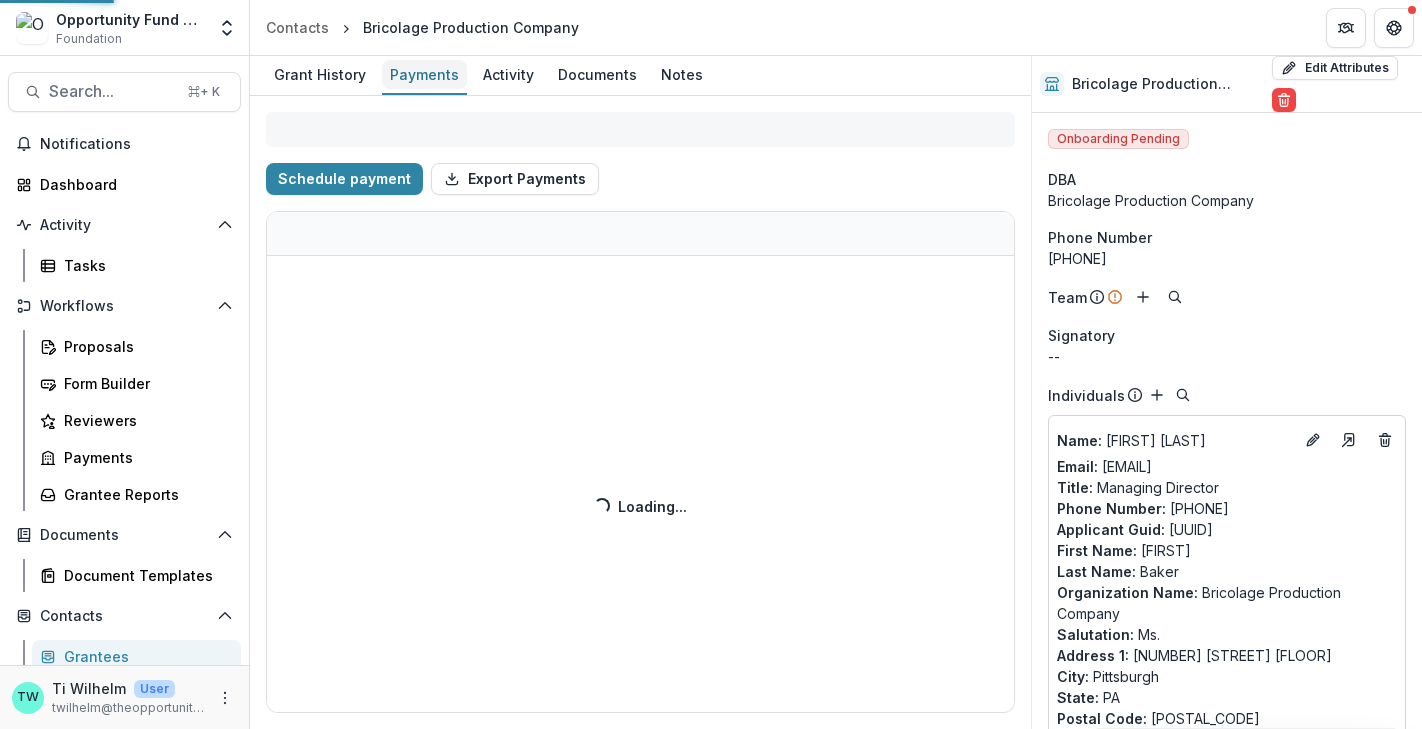 select on "****" 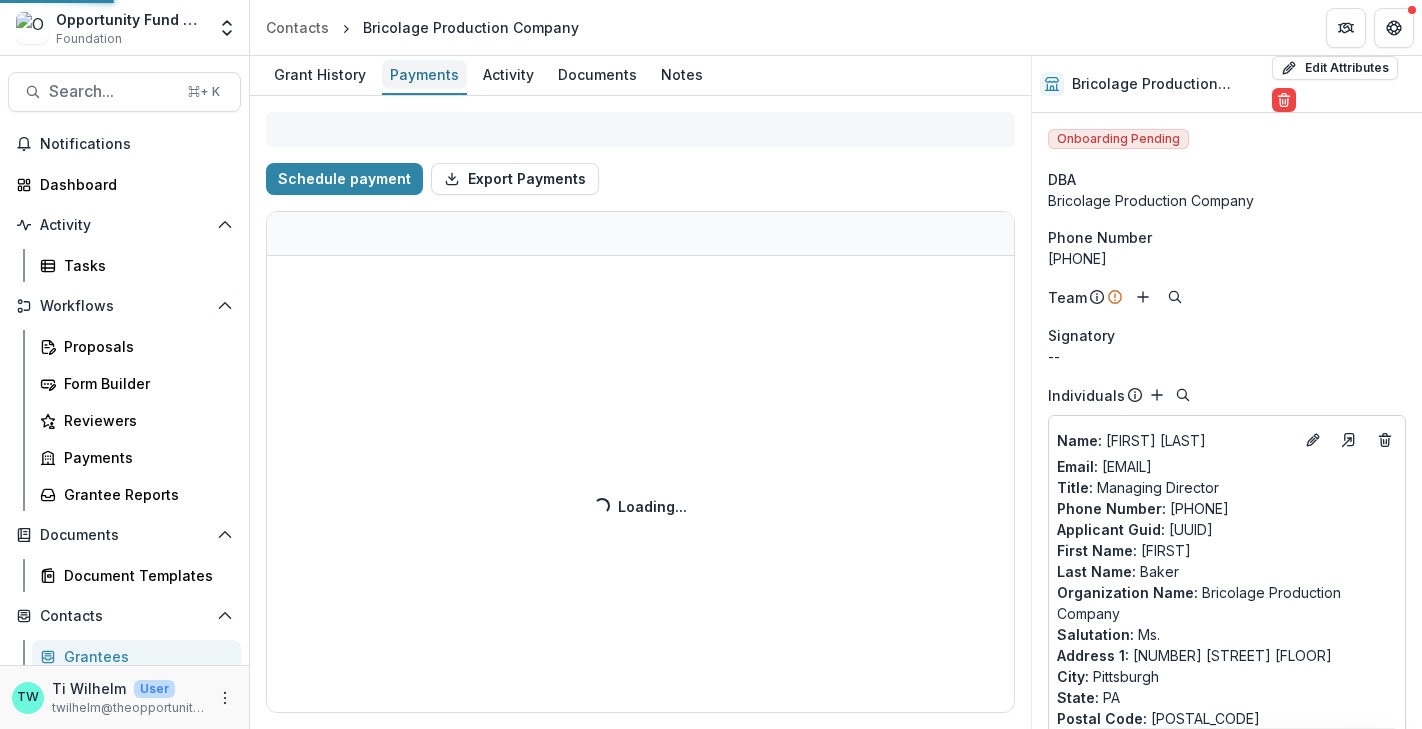 select on "****" 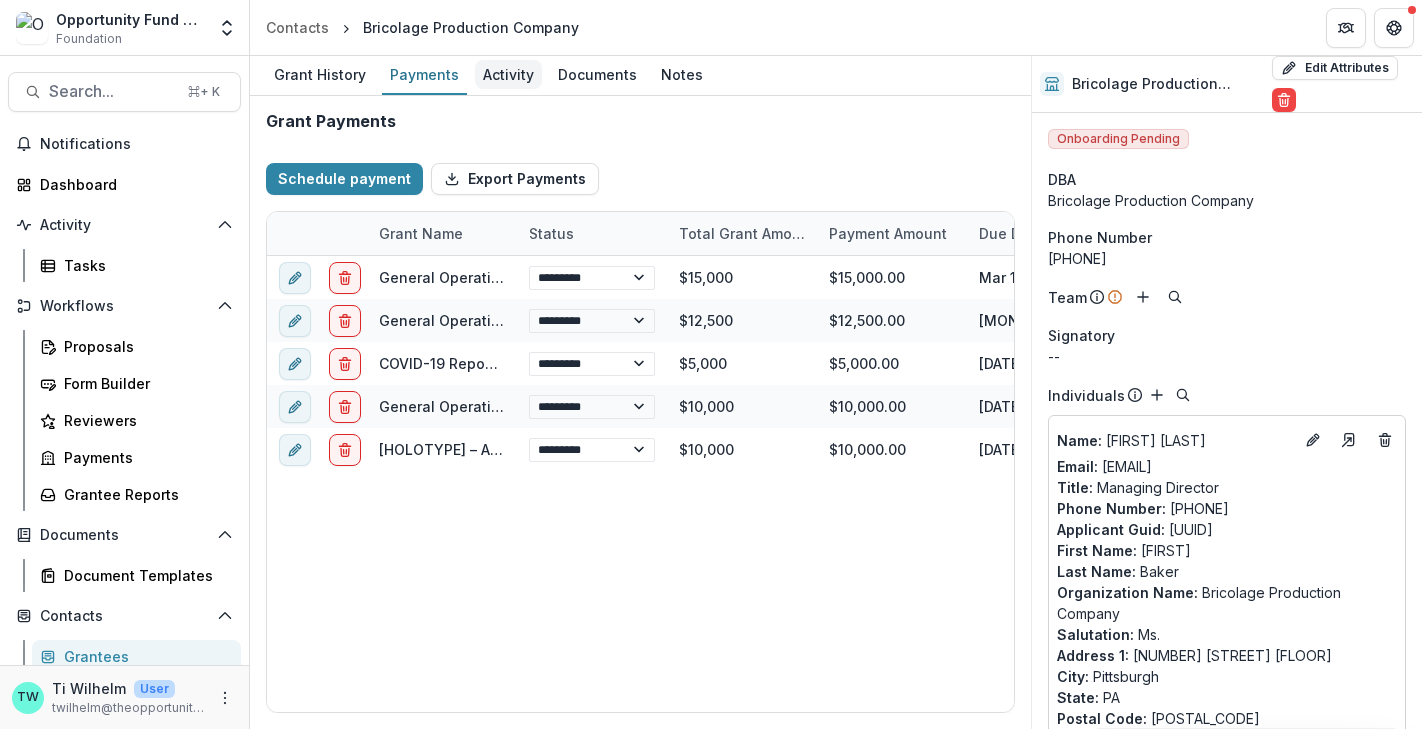 click on "Activity" at bounding box center [508, 74] 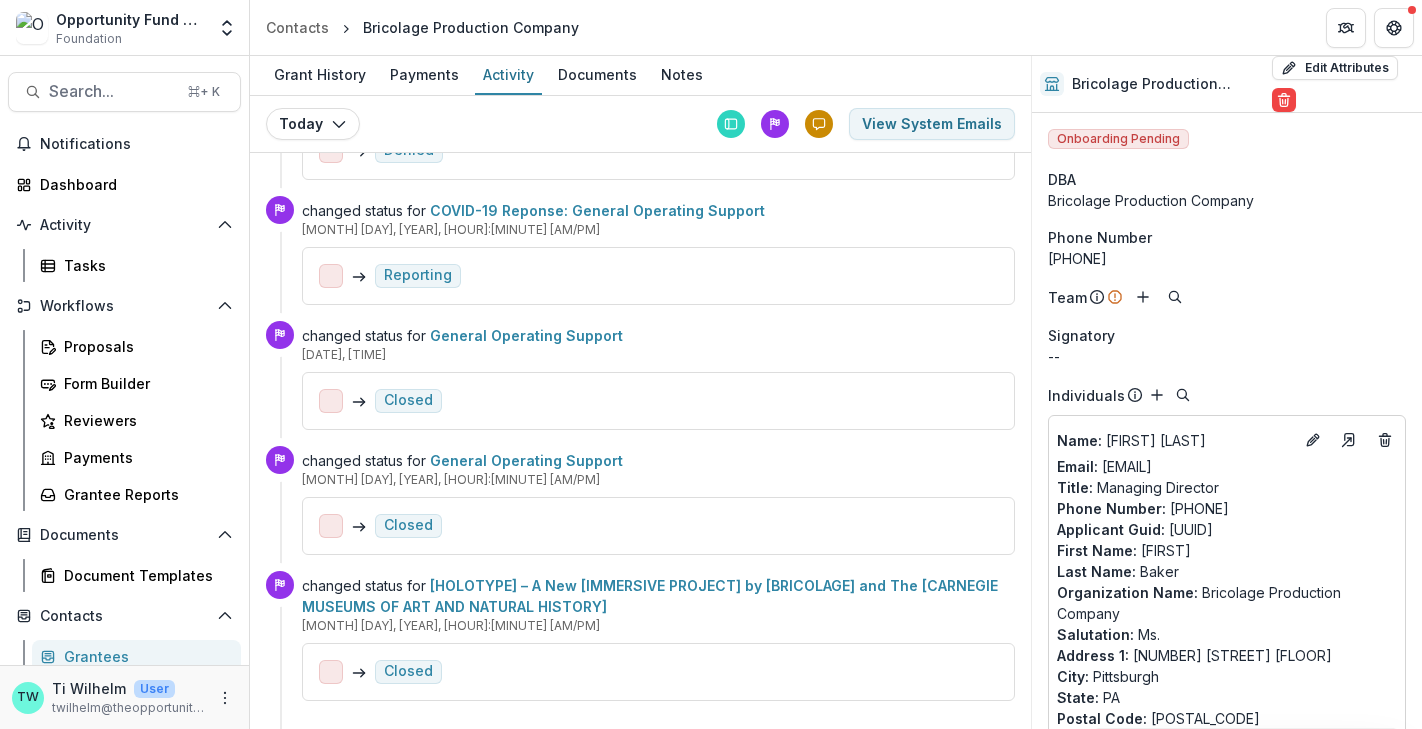 scroll, scrollTop: 0, scrollLeft: 0, axis: both 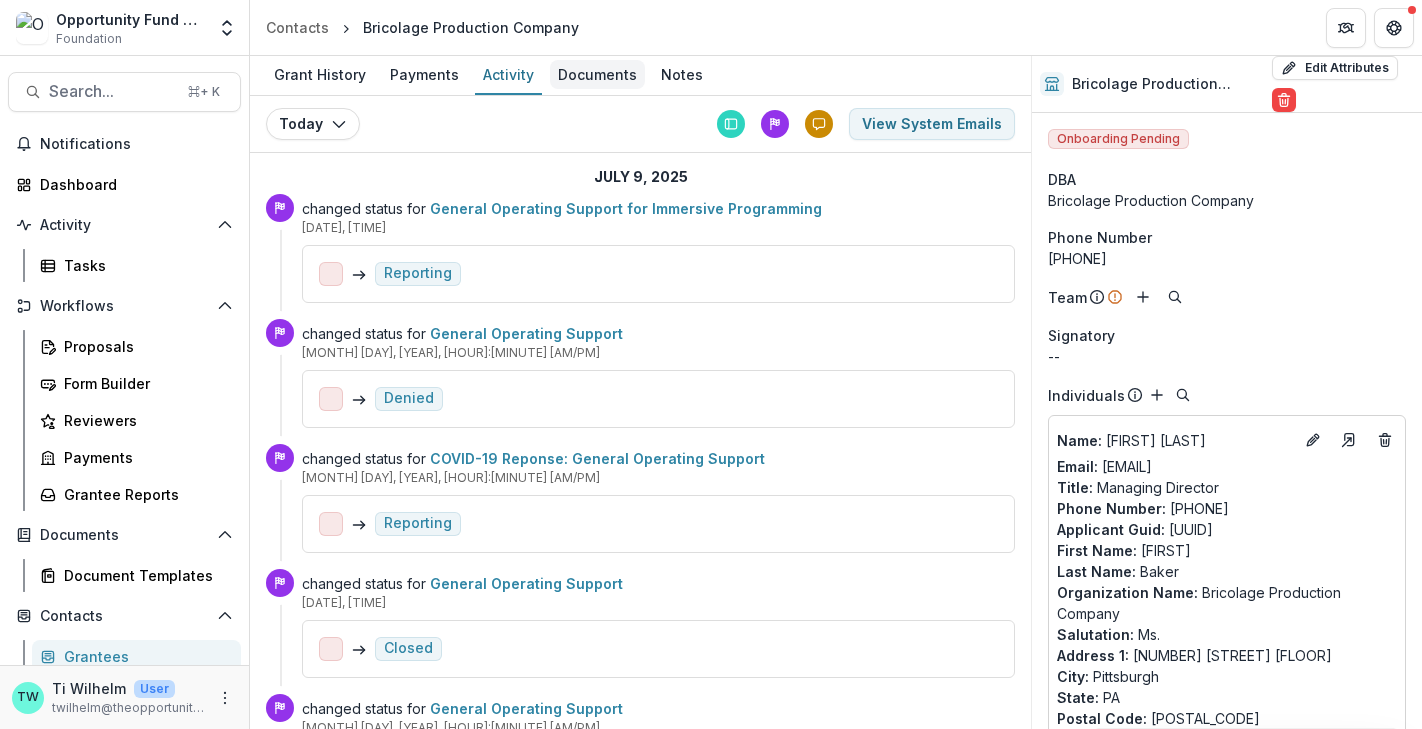 click on "Documents" at bounding box center [597, 74] 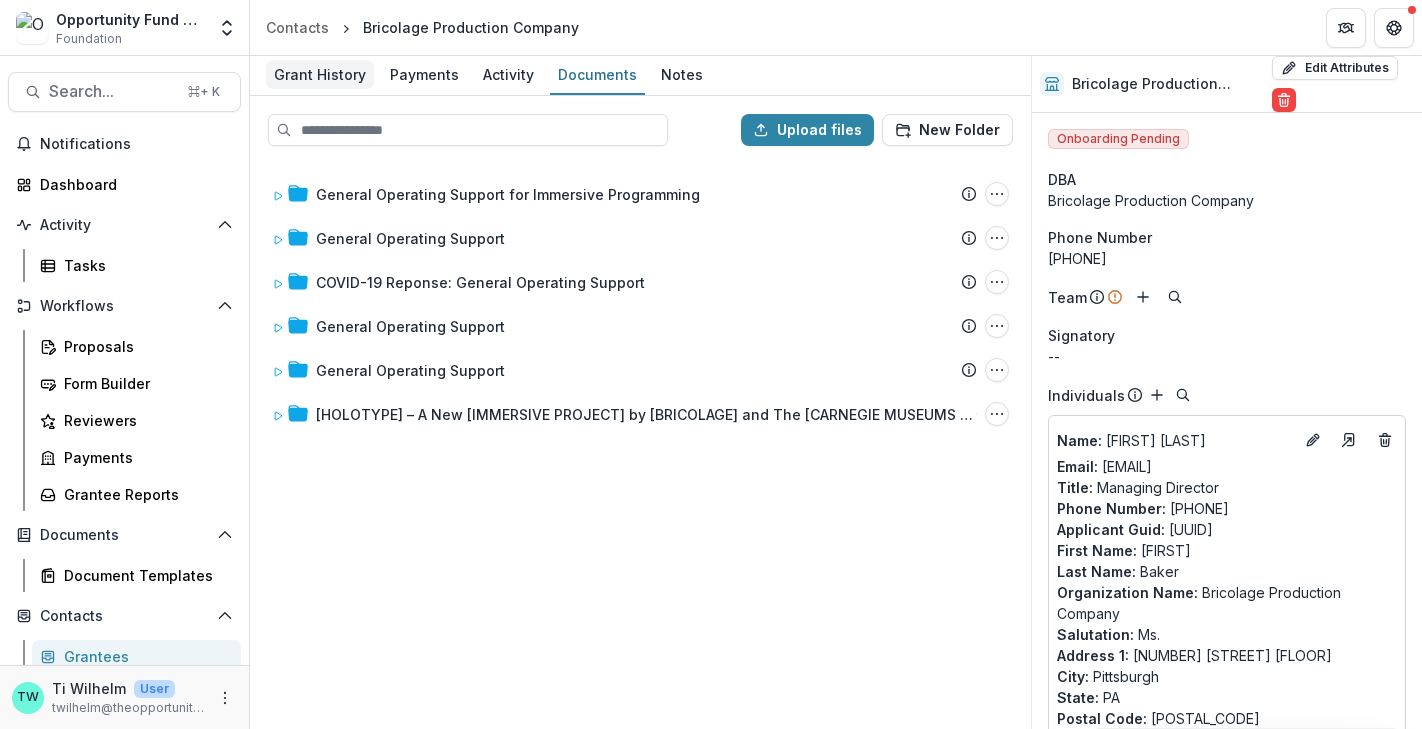 click on "Grant History" at bounding box center (320, 74) 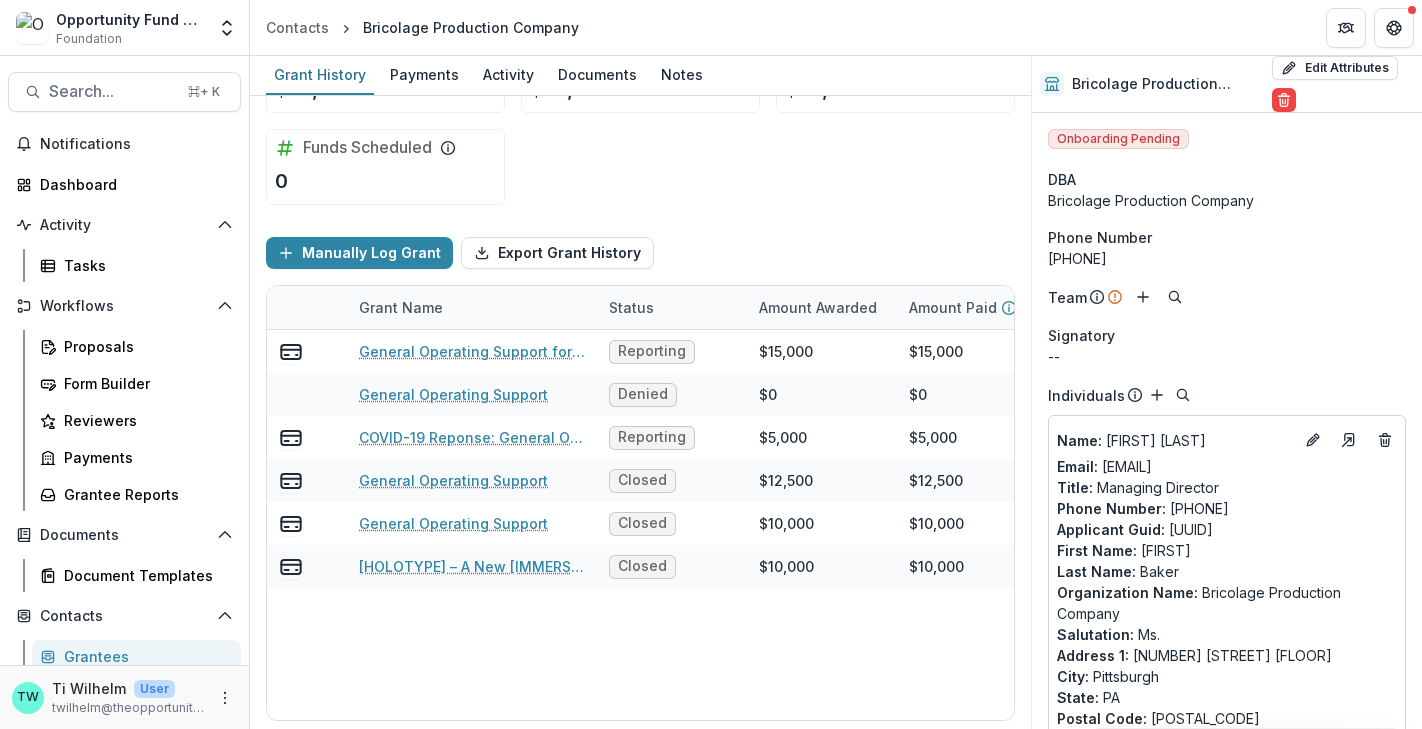 scroll, scrollTop: 0, scrollLeft: 0, axis: both 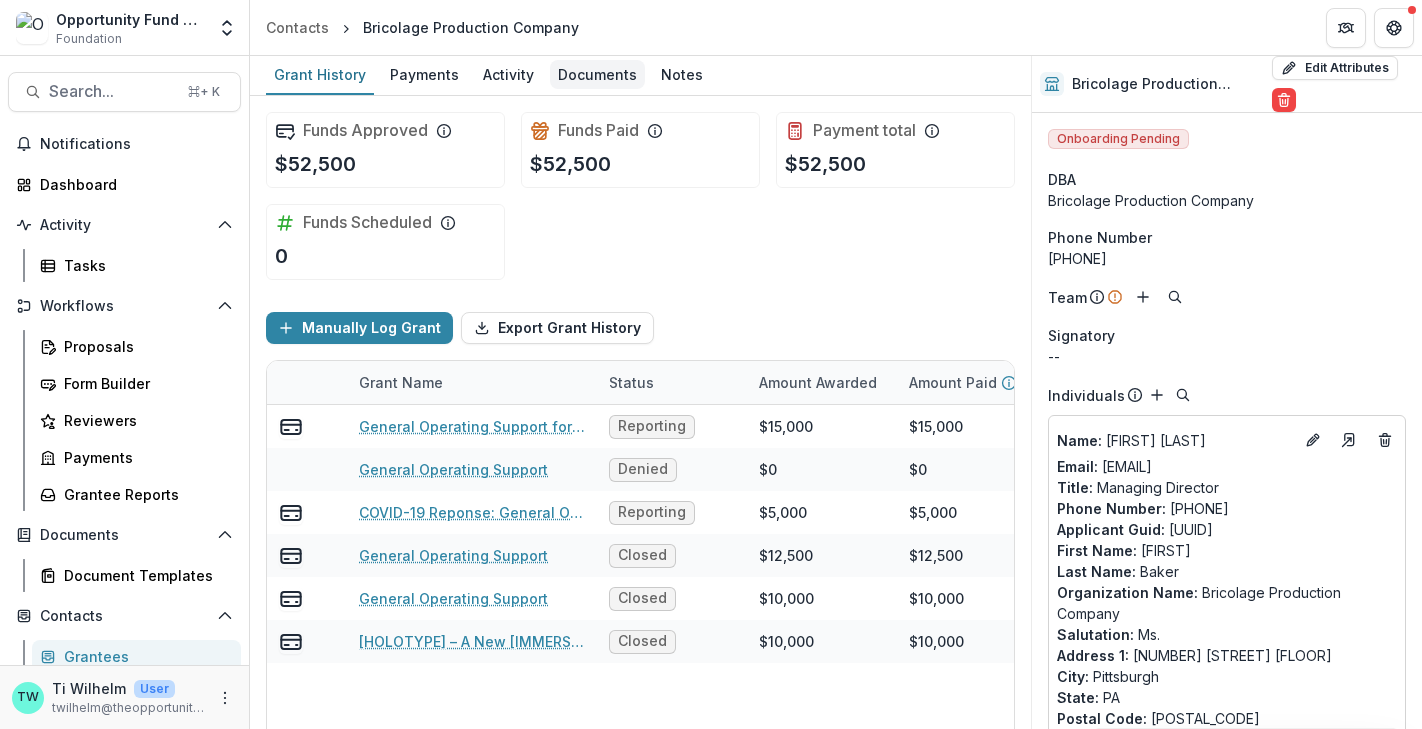 click on "Documents" at bounding box center (597, 74) 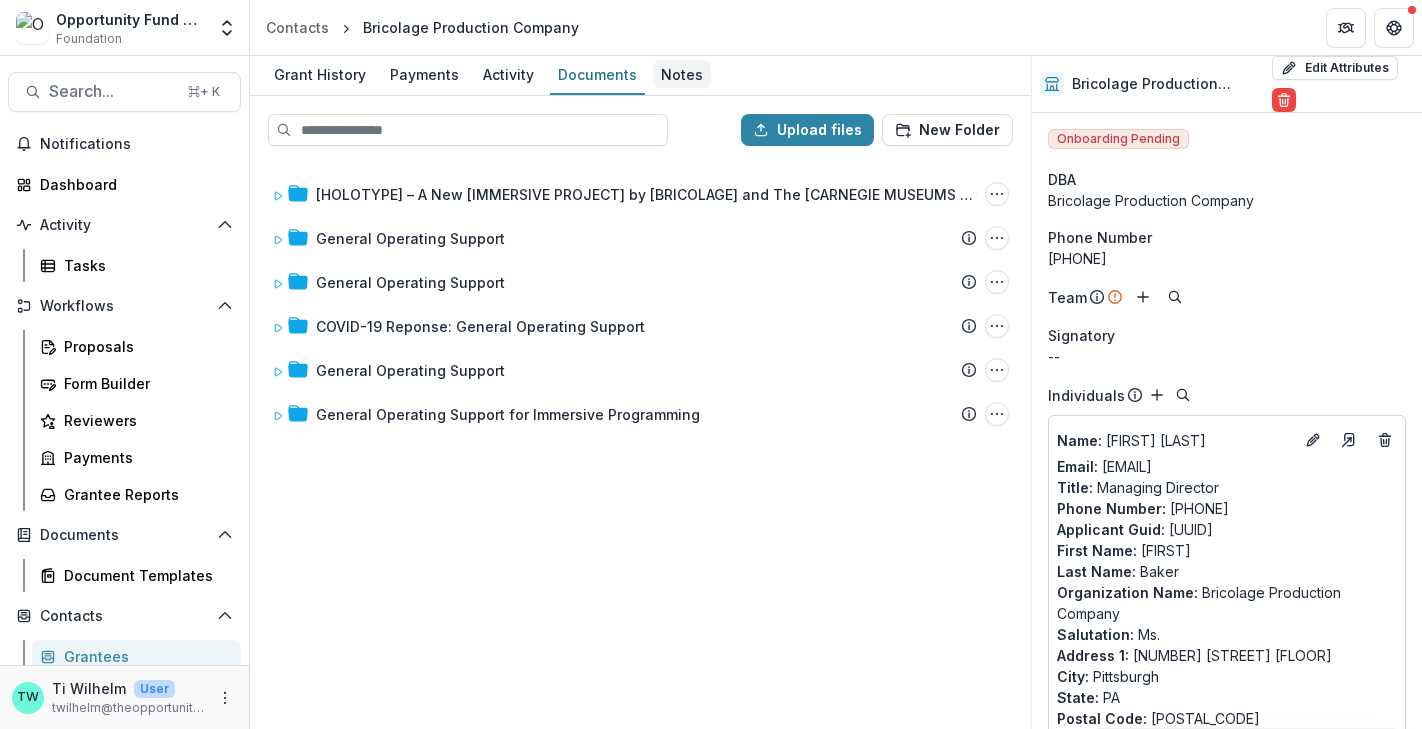 click on "Notes" at bounding box center (682, 74) 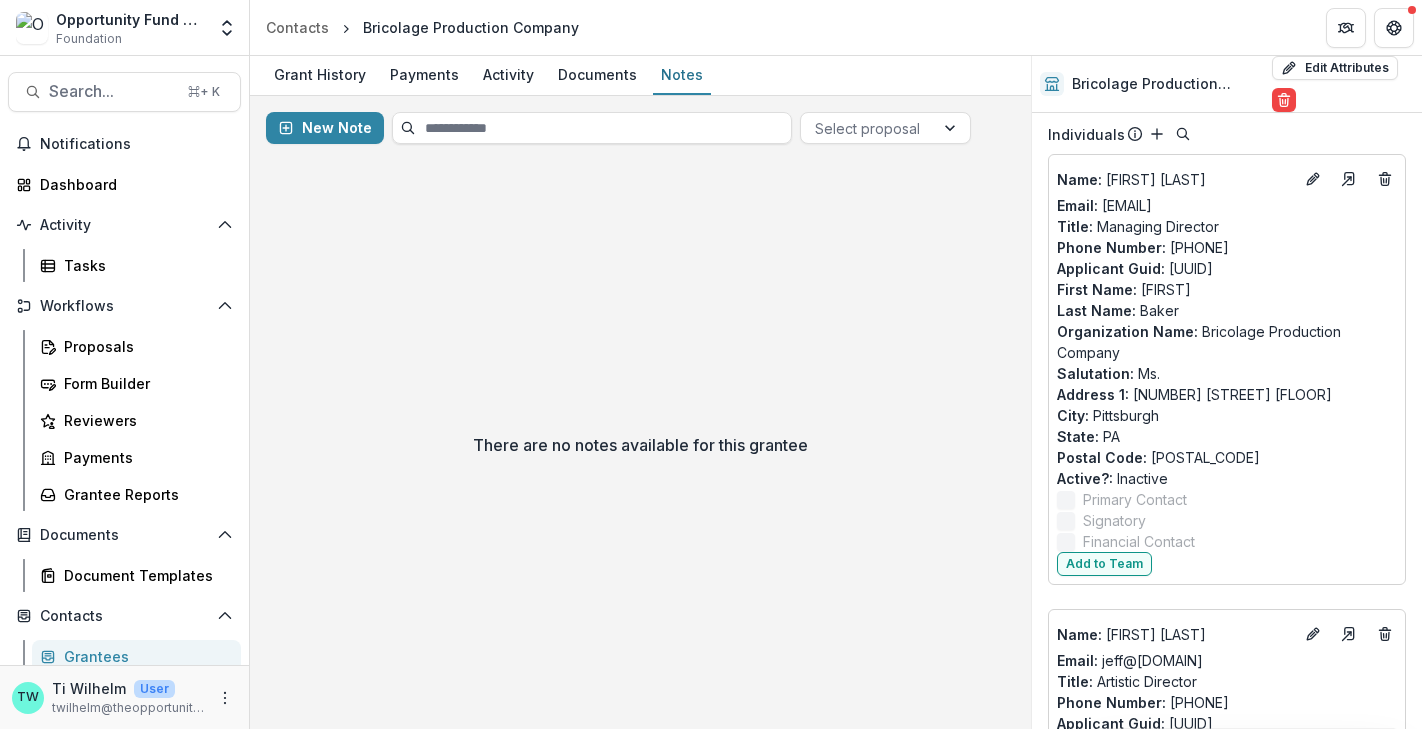 scroll, scrollTop: 0, scrollLeft: 0, axis: both 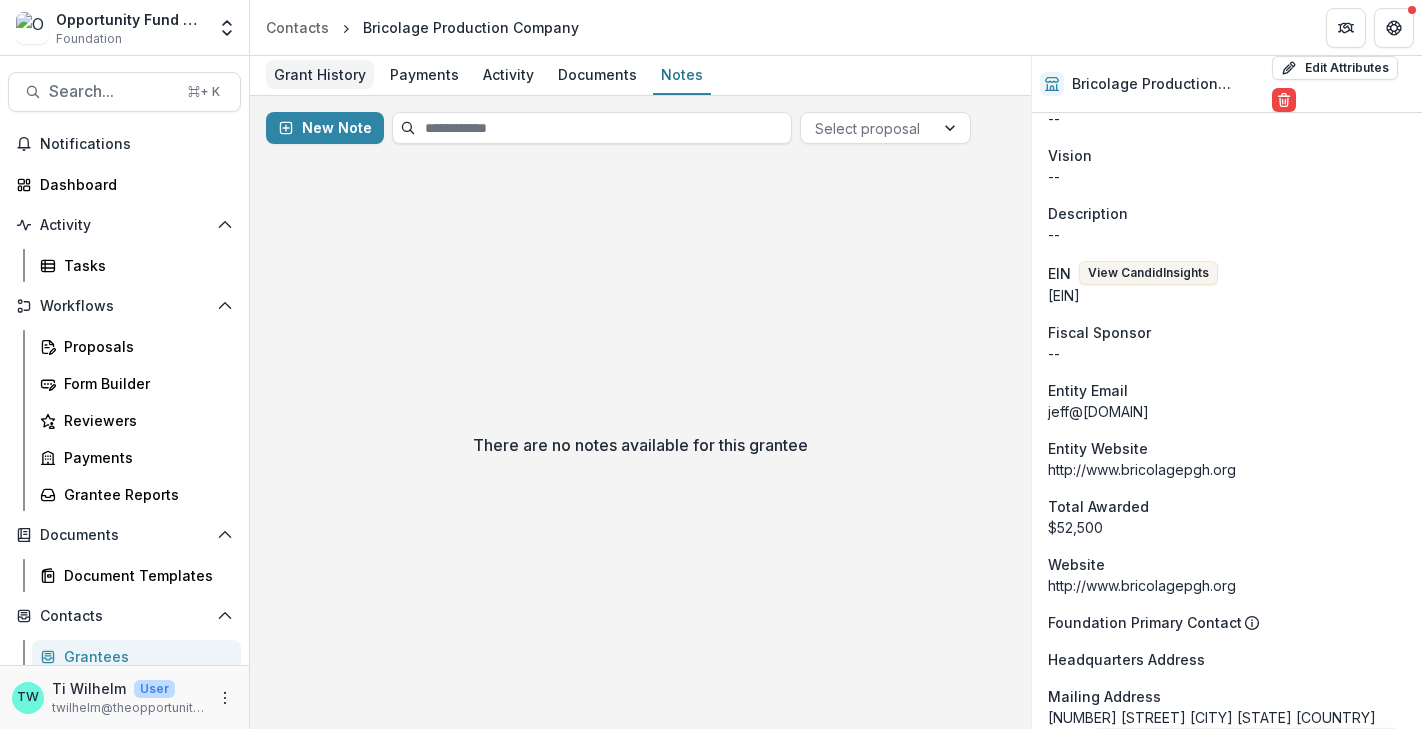 click on "Grant History" at bounding box center (320, 74) 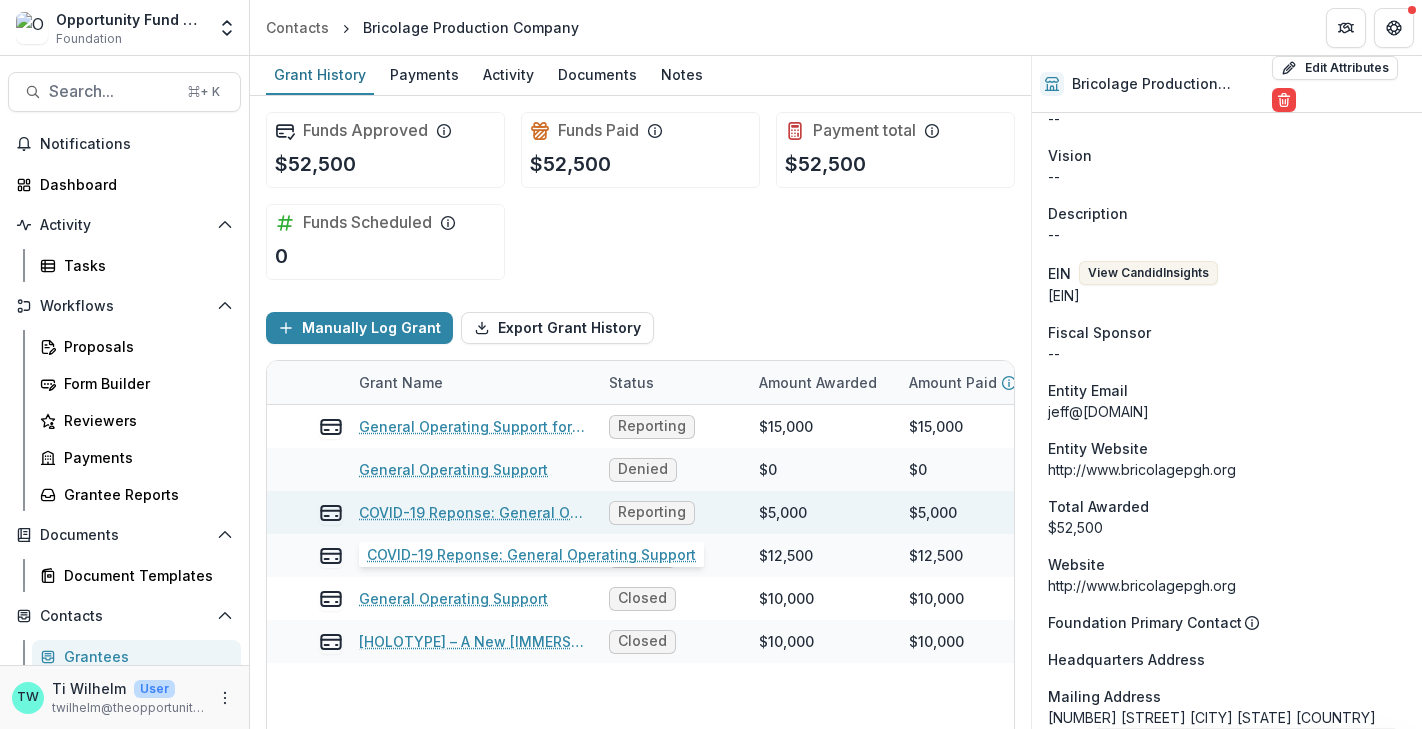 click on "COVID-19 Reponse: General Operating Support" at bounding box center (472, 512) 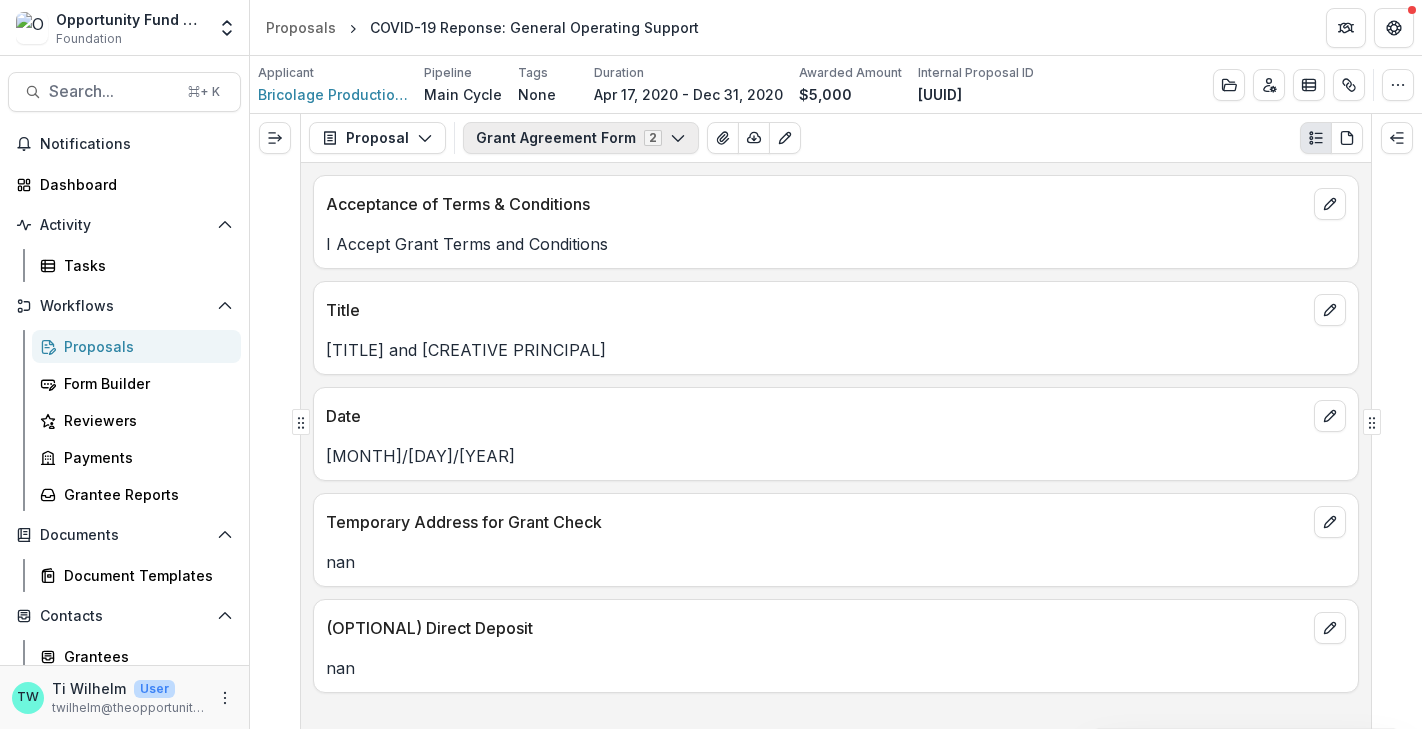 click 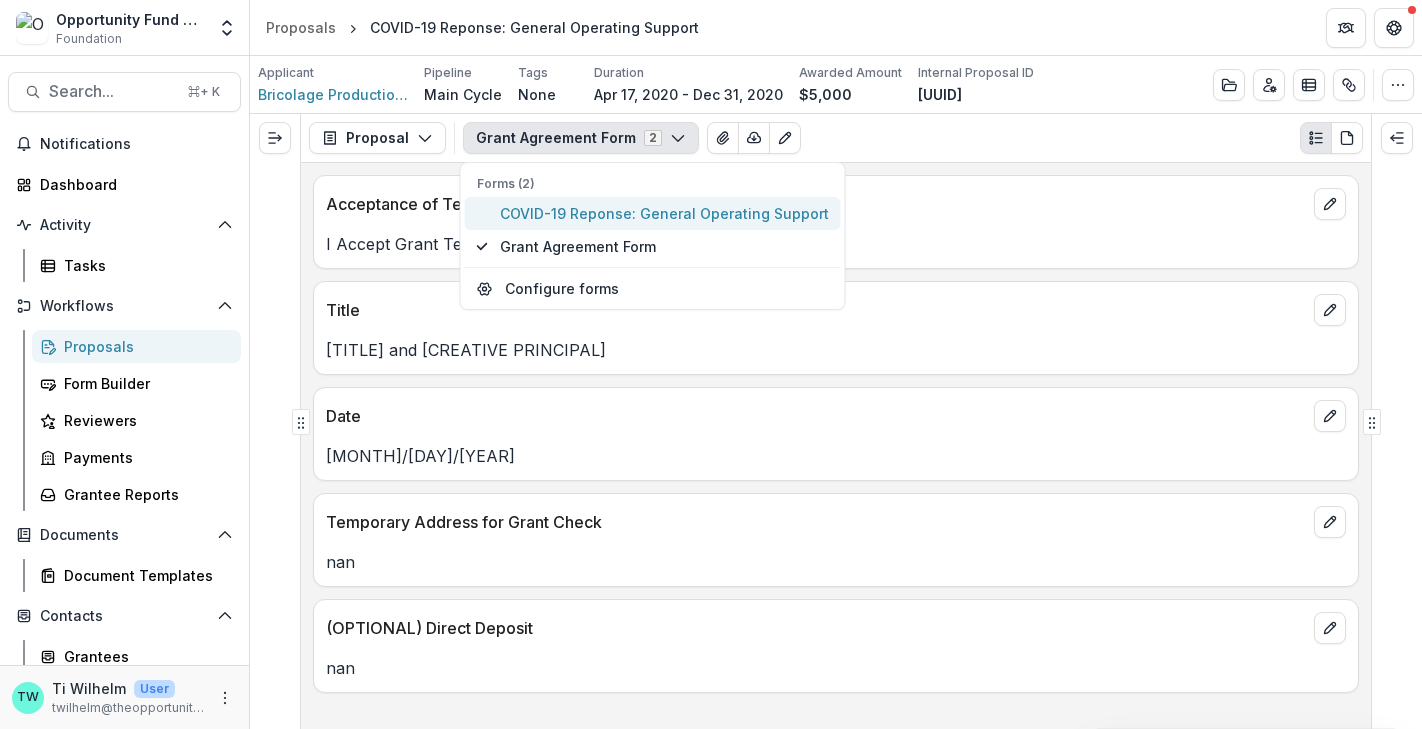 click on "COVID-19 Reponse: General Operating Support" at bounding box center [664, 213] 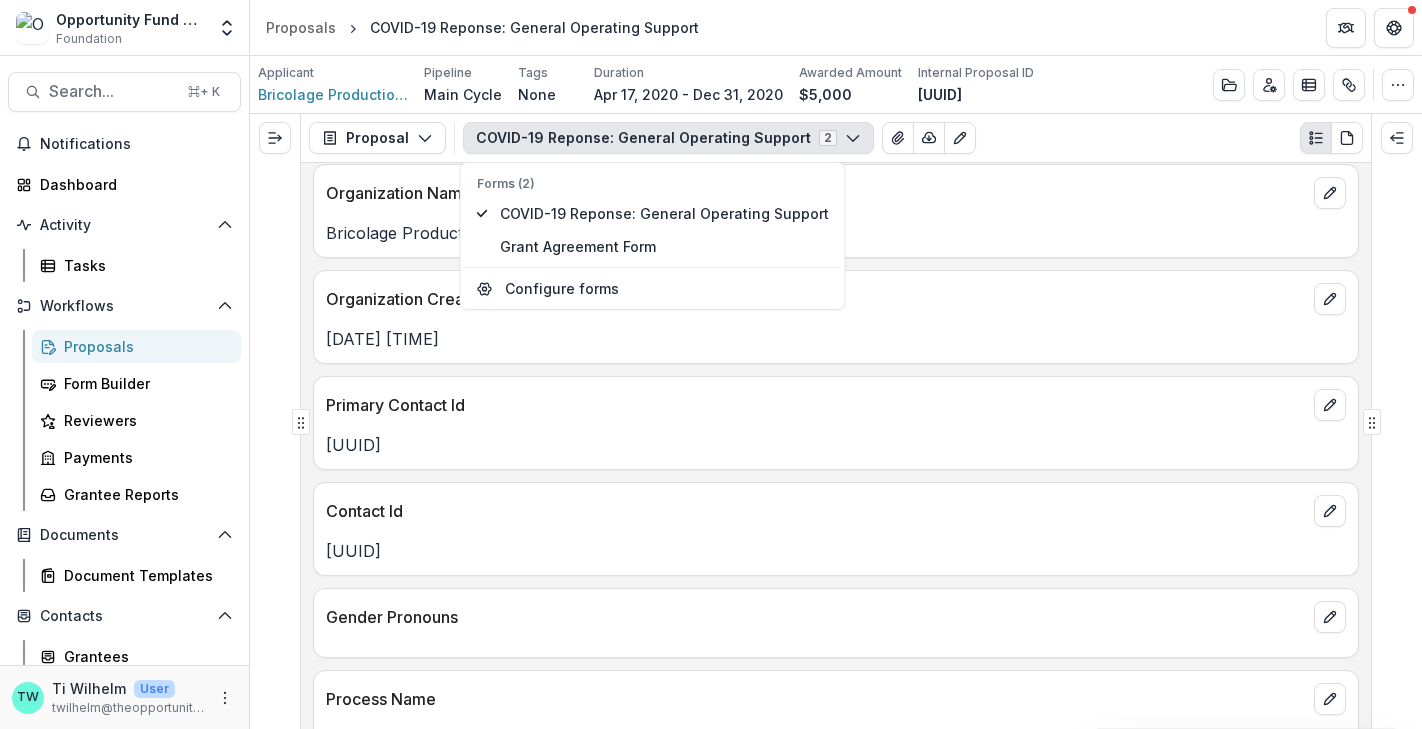 scroll, scrollTop: 0, scrollLeft: 0, axis: both 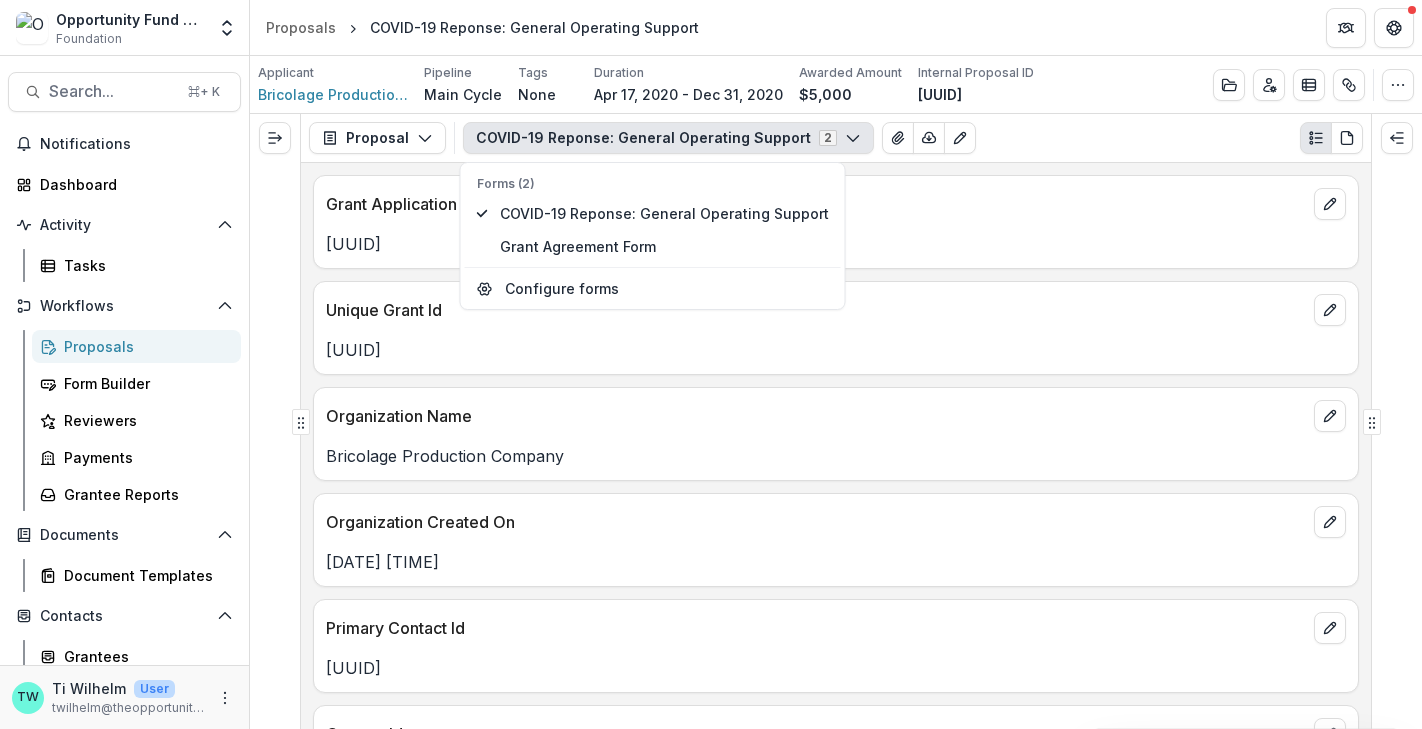 click on "[PROPOSALS] [COVID-19 RESPONSE]: [GENERAL OPERATING SUPPORT]" at bounding box center (836, 27) 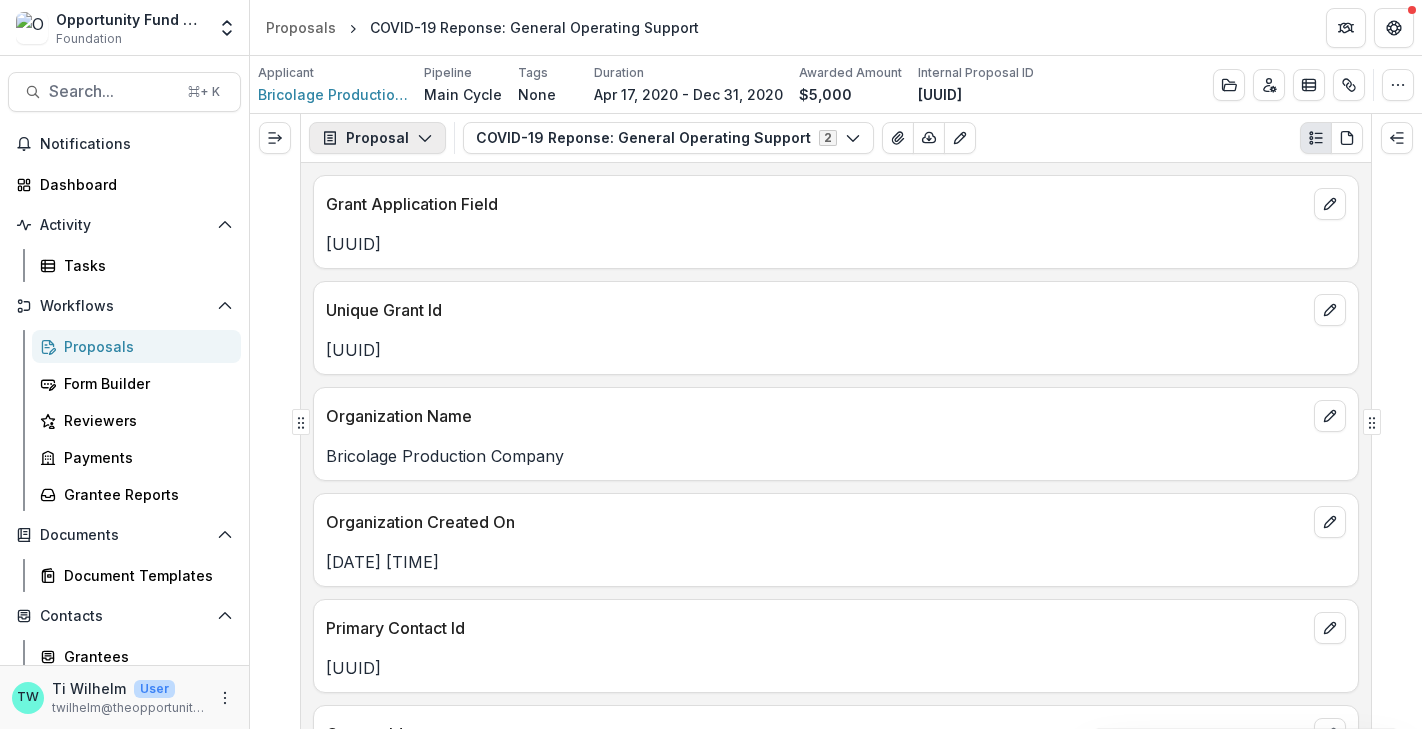click on "Proposal" at bounding box center (377, 138) 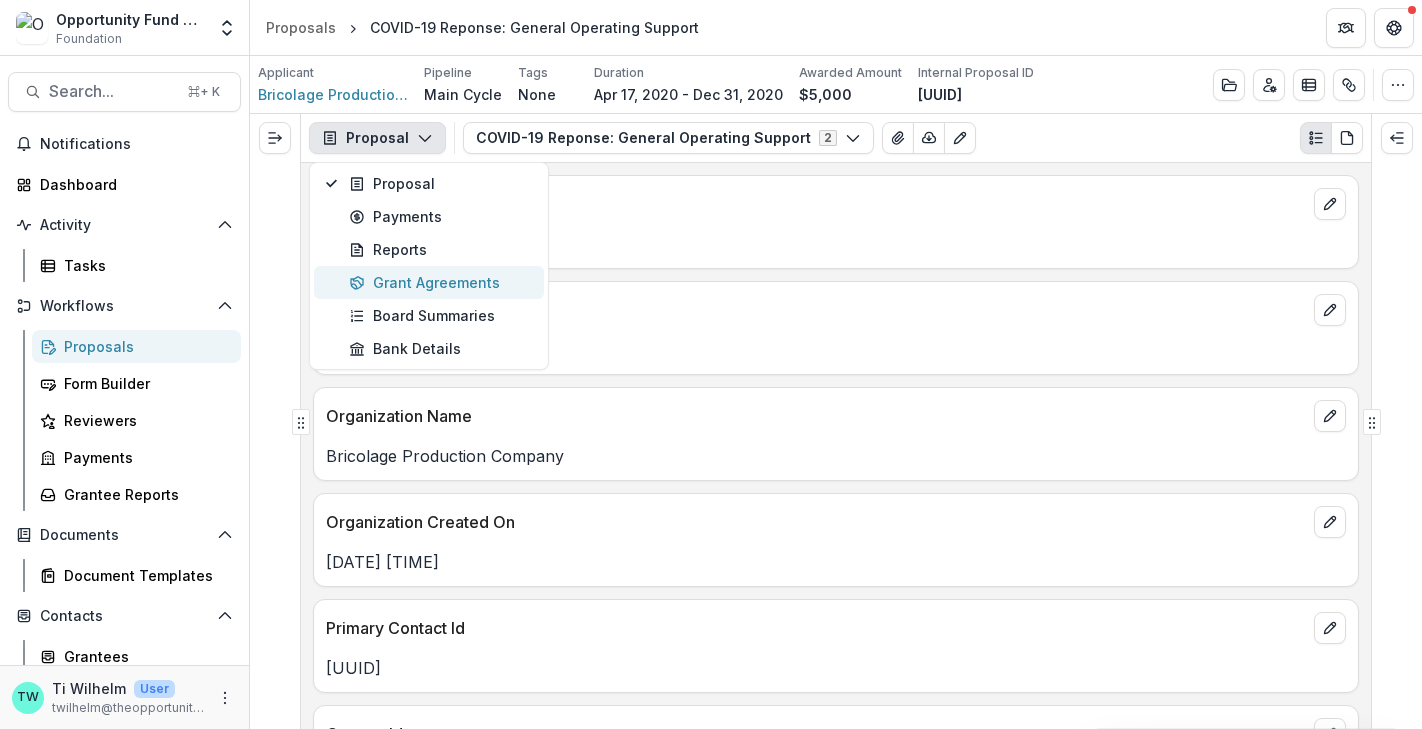 click on "Grant Agreements" at bounding box center (440, 282) 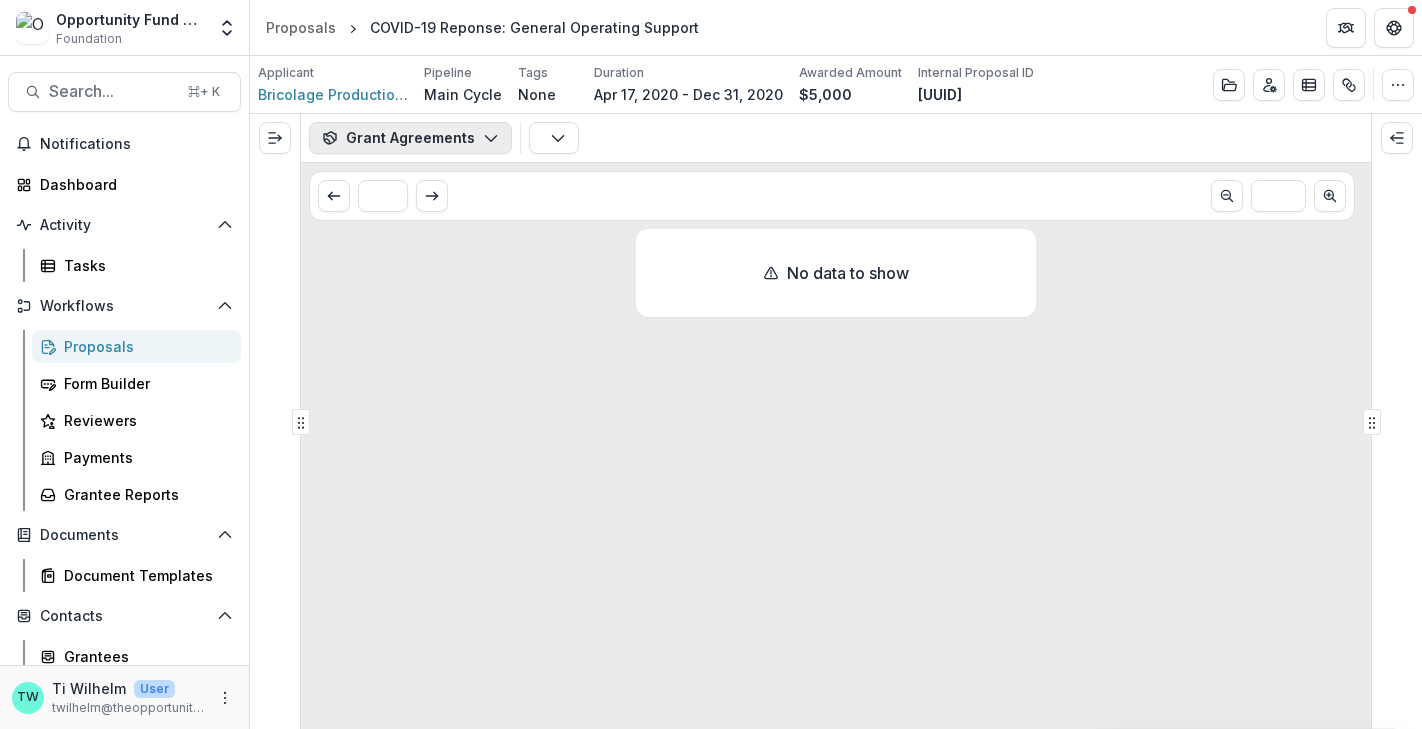 click 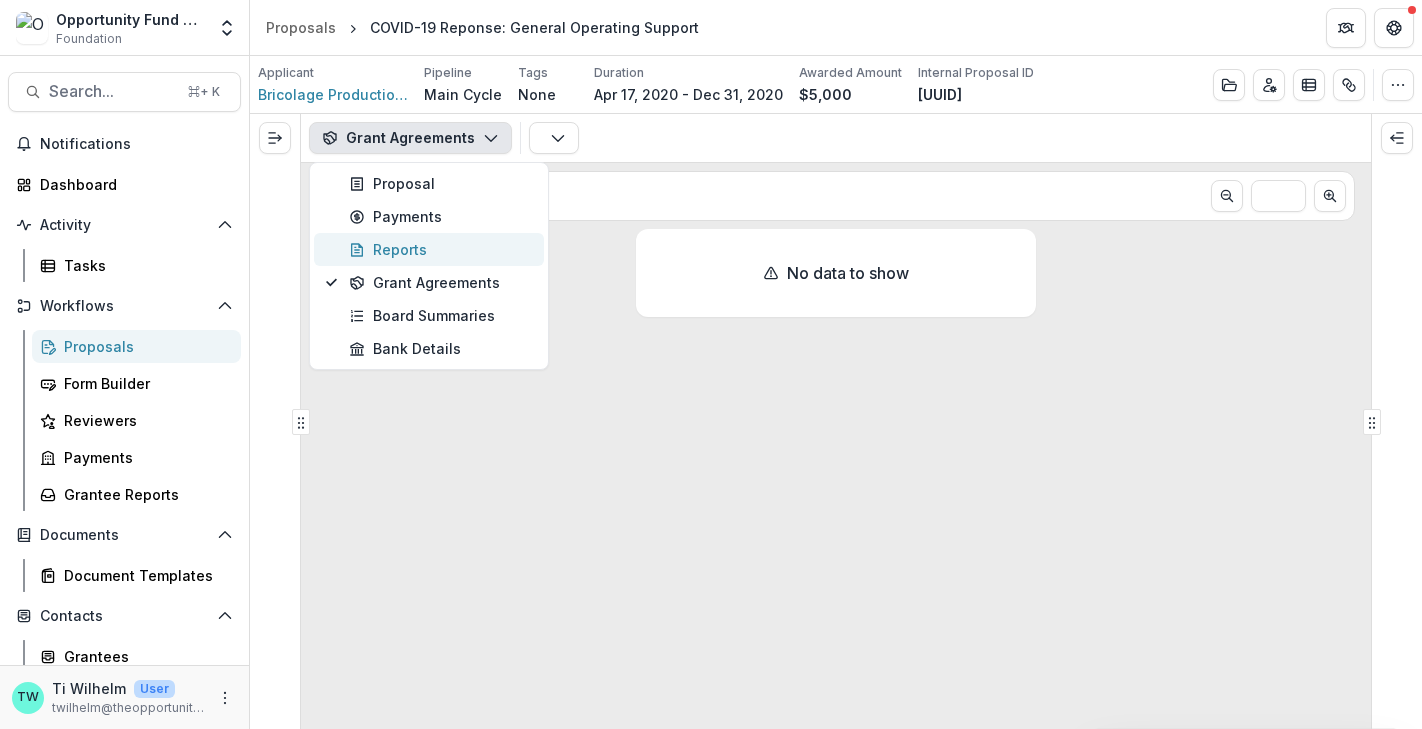 click on "Reports" at bounding box center (440, 249) 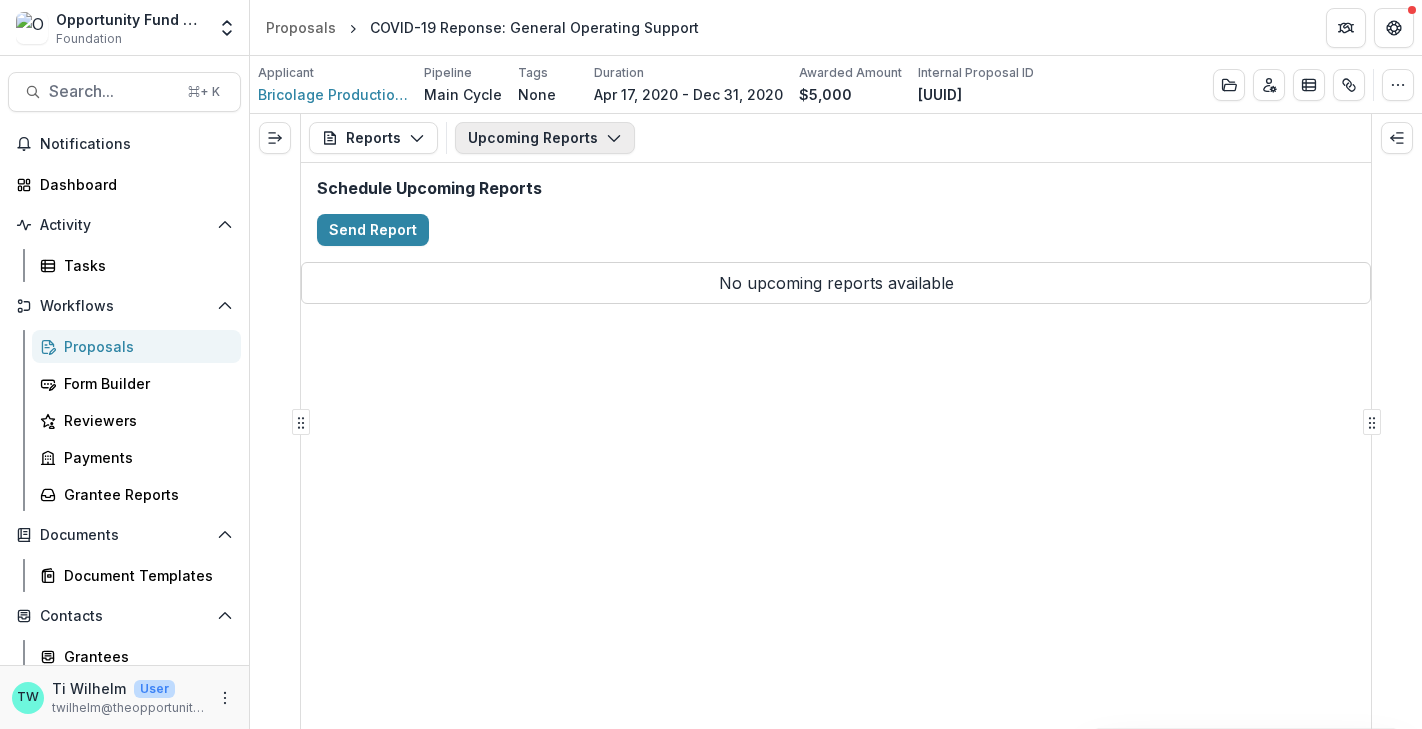 click on "Upcoming Reports" at bounding box center [545, 138] 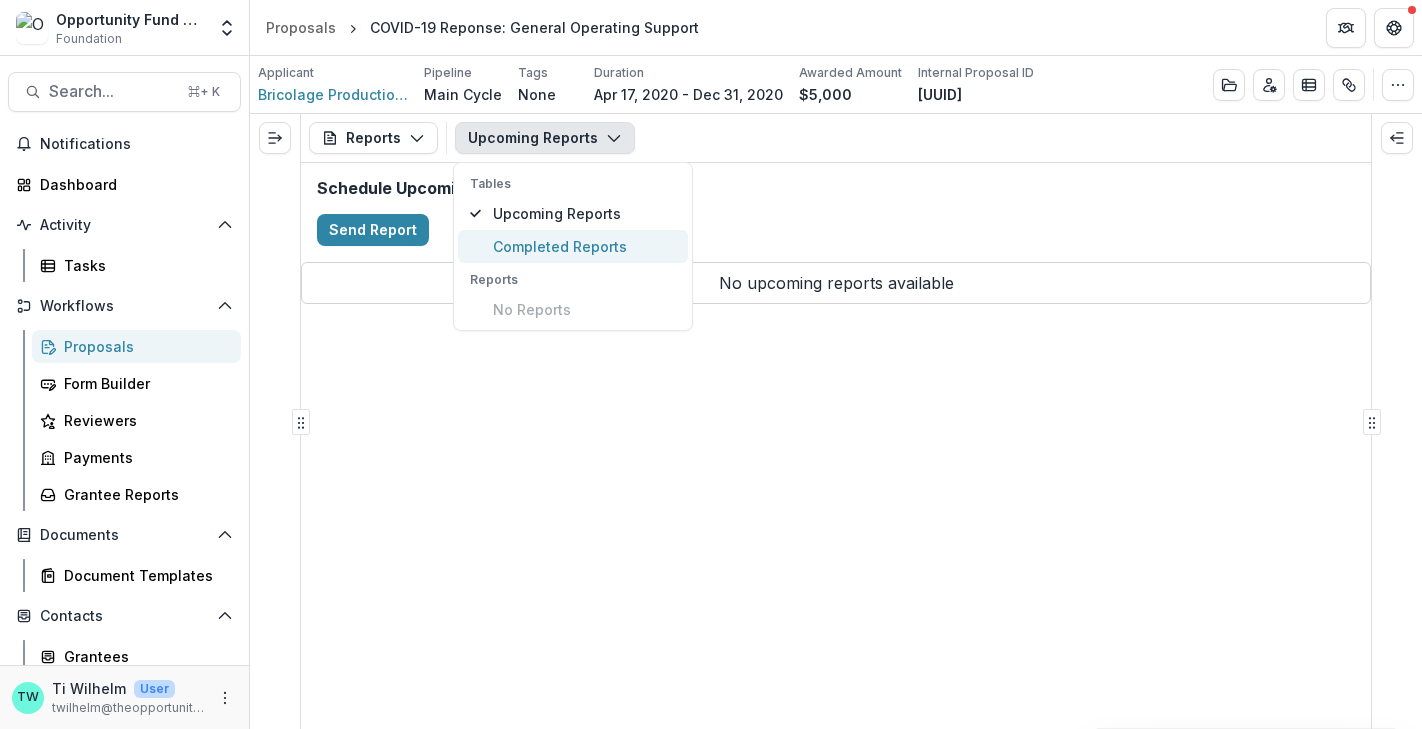 click on "Completed Reports" at bounding box center [584, 246] 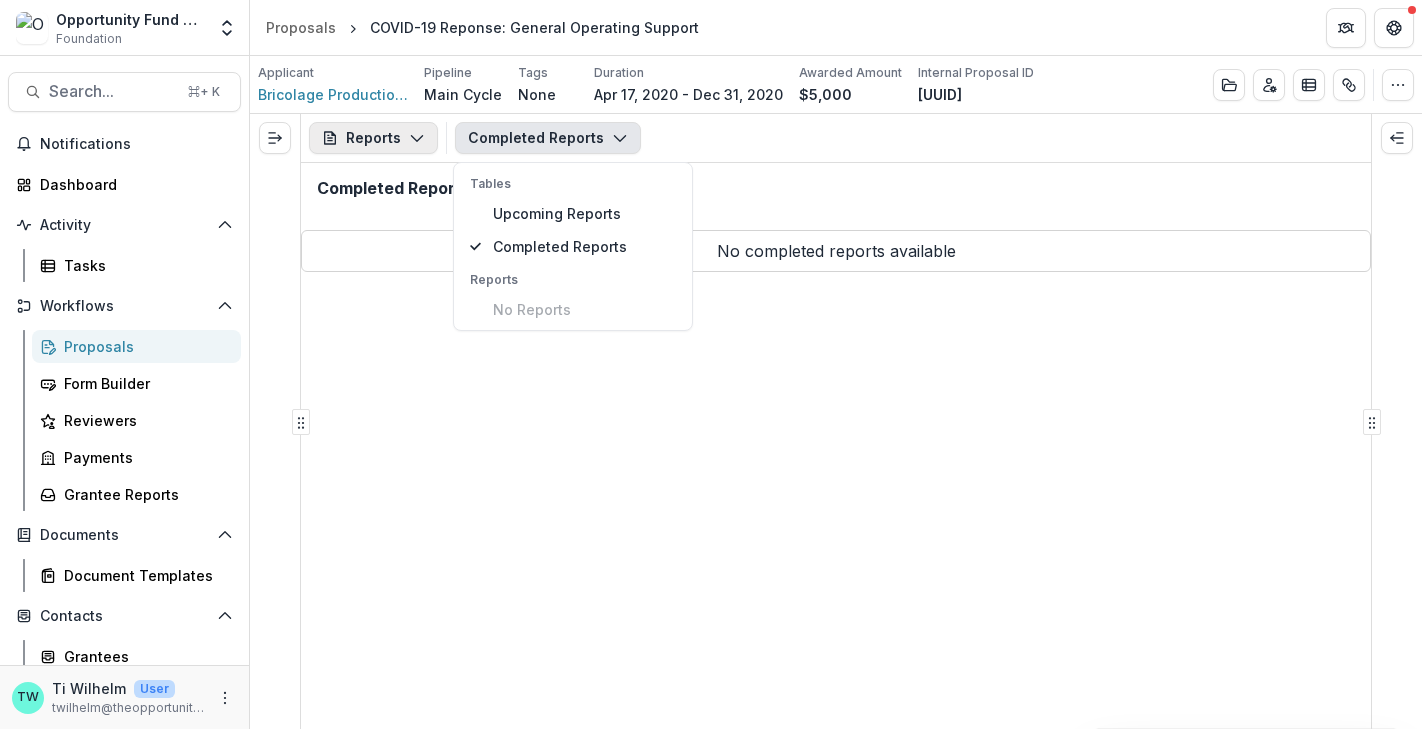 click on "Reports" at bounding box center (373, 138) 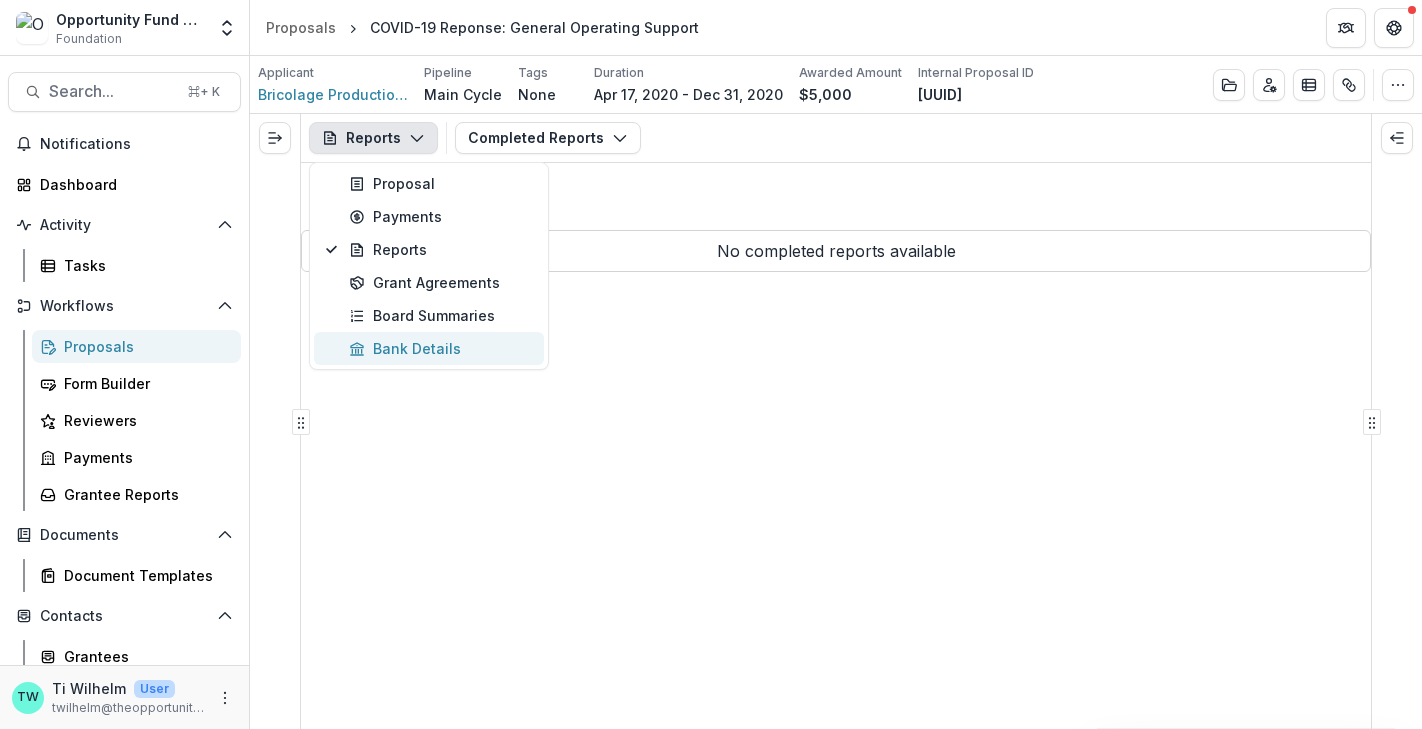 click on "Bank Details" at bounding box center [440, 348] 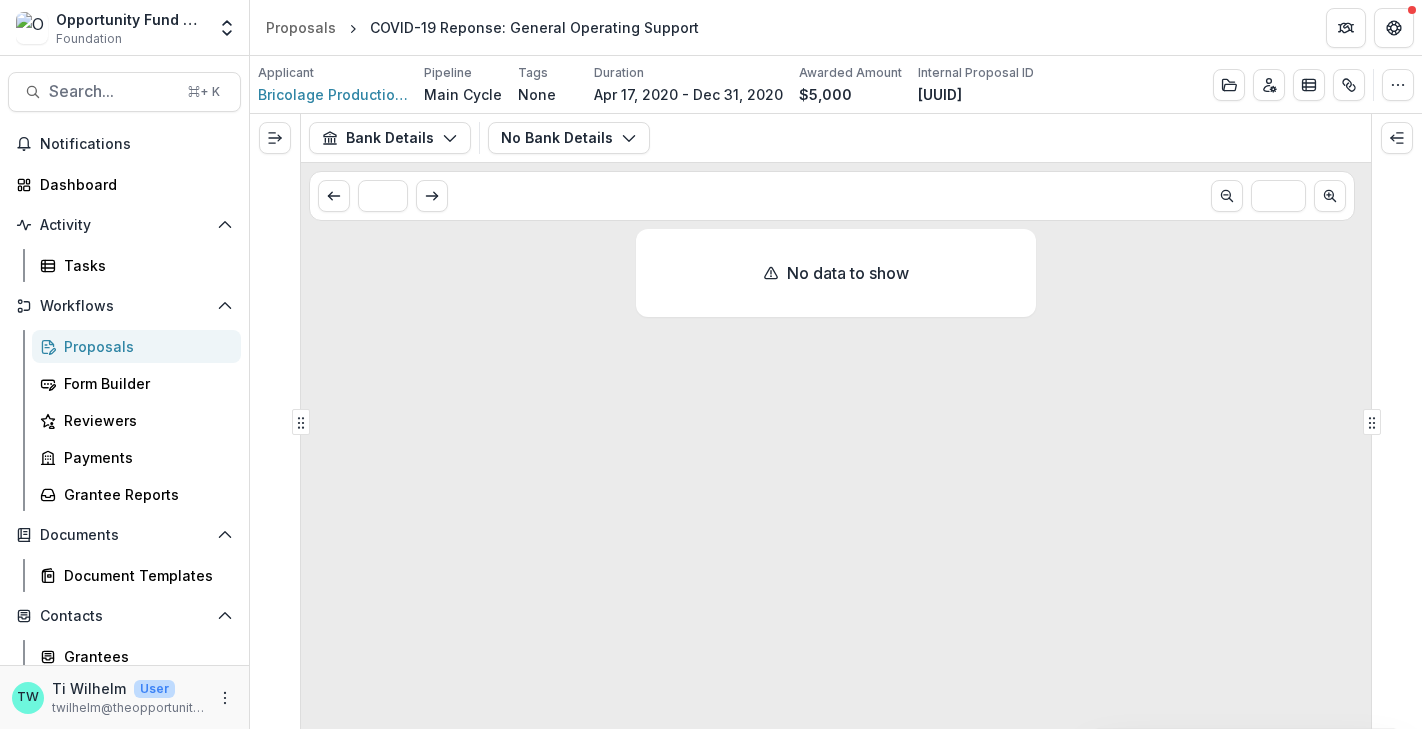 click on "No Bank Details Agreements No Bank Details" at bounding box center [925, 138] 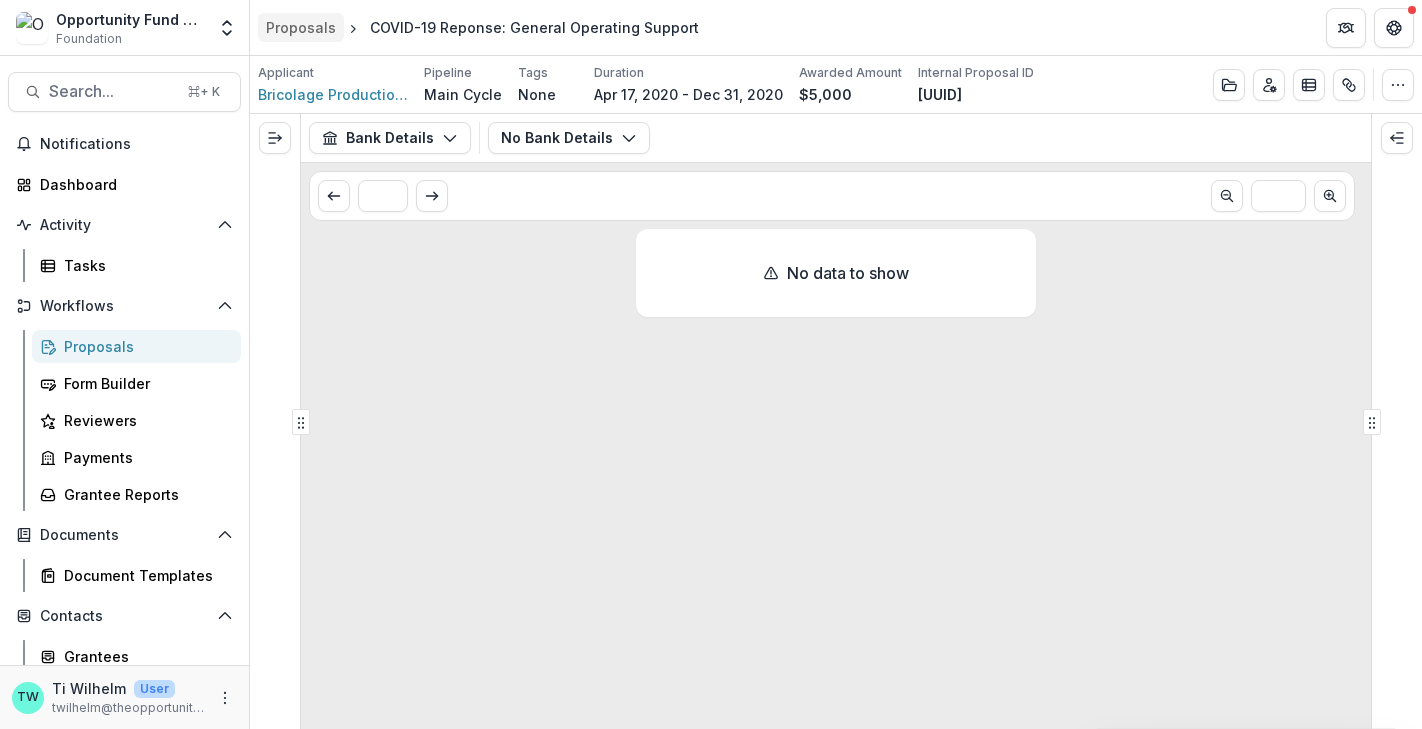 click on "Proposals" at bounding box center (301, 27) 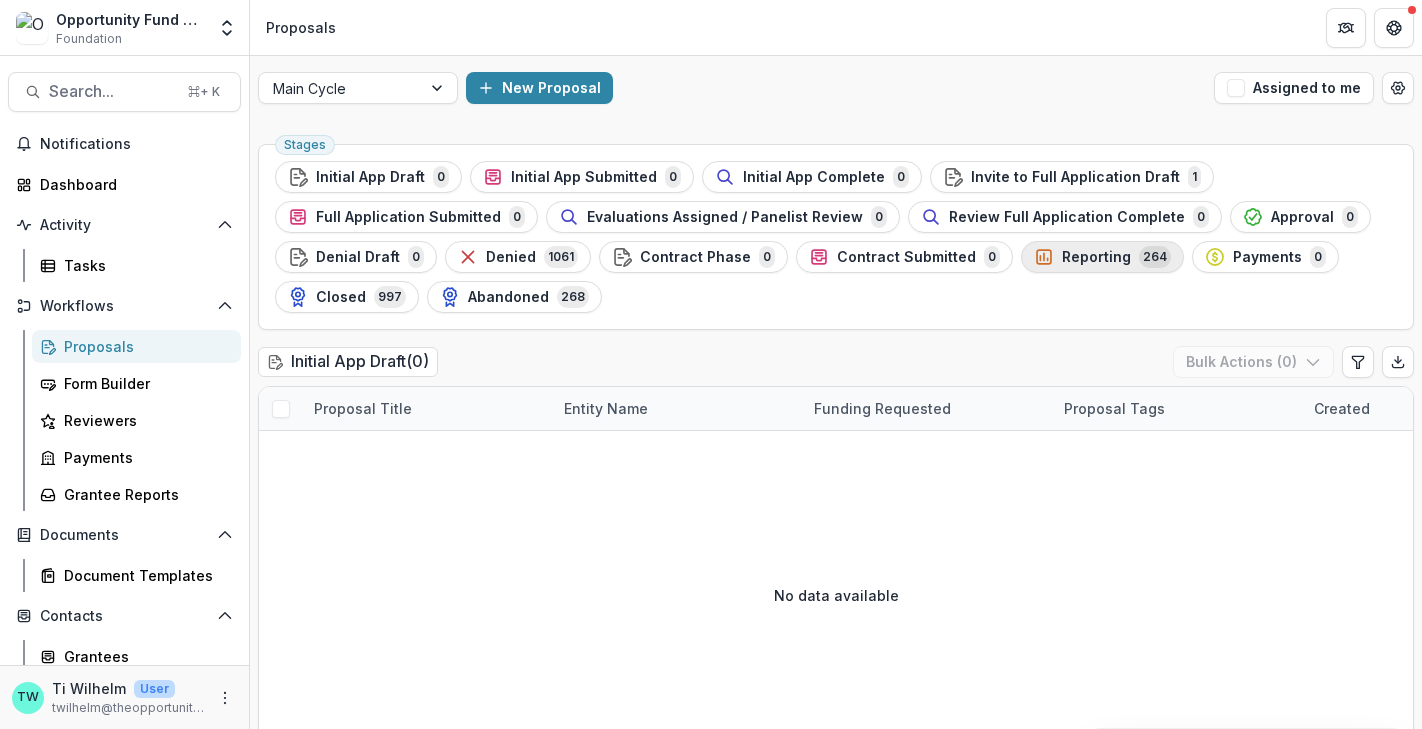 click on "Reporting" at bounding box center (1096, 257) 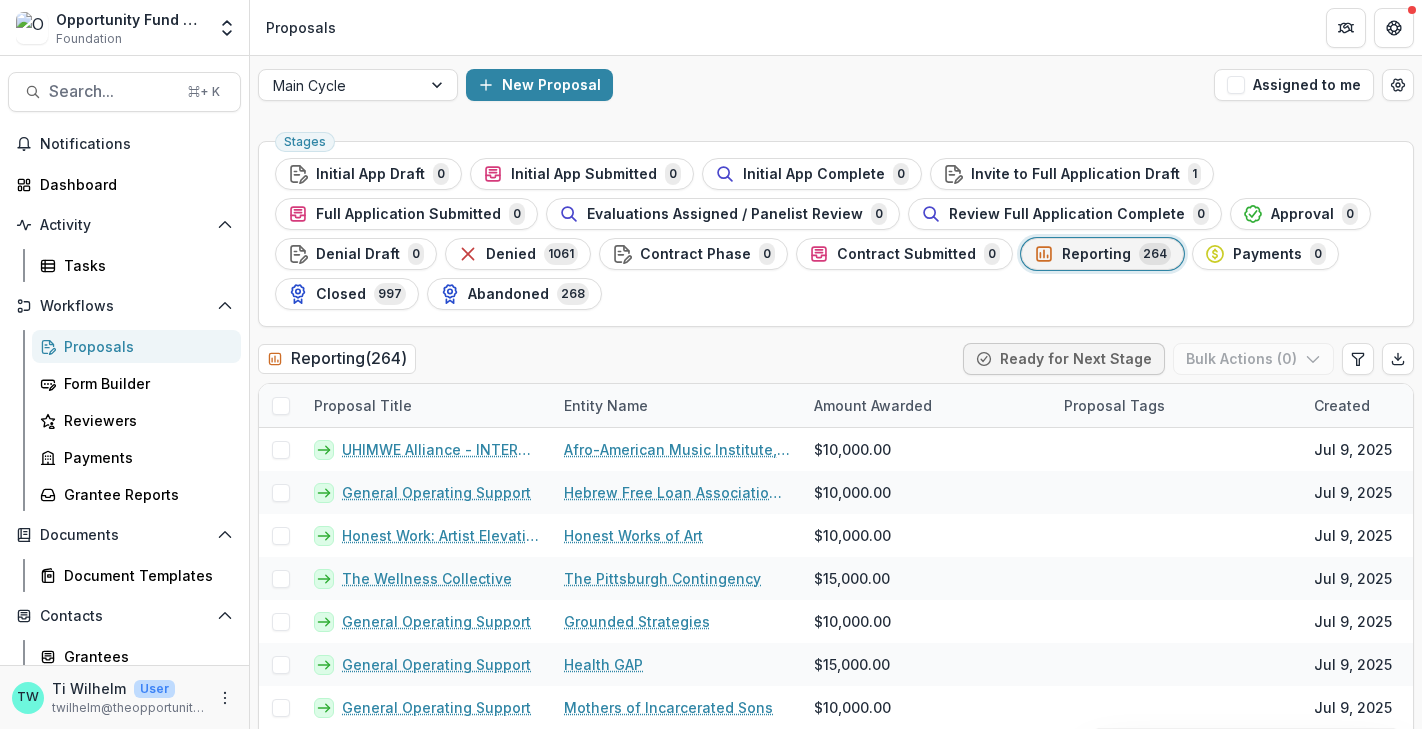 scroll, scrollTop: 25, scrollLeft: 0, axis: vertical 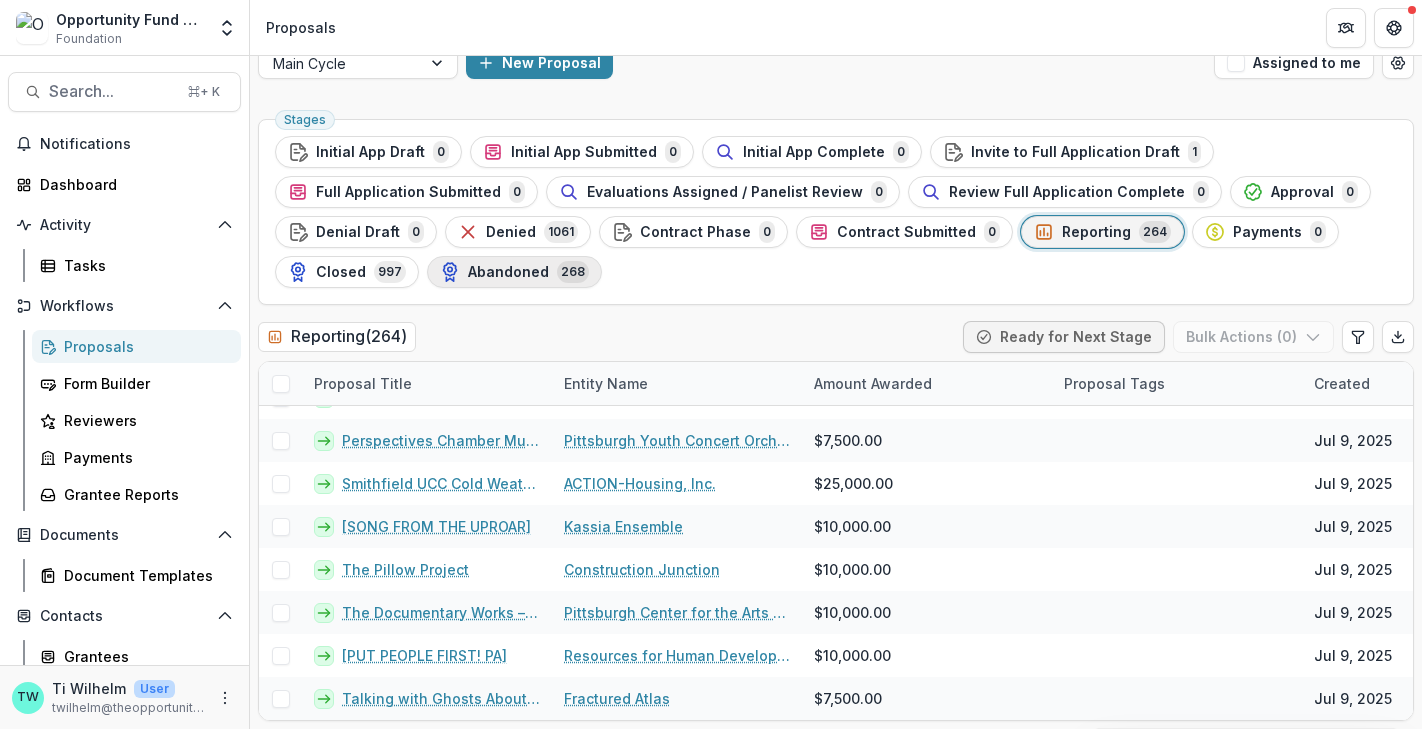 click on "Abandoned" at bounding box center [508, 272] 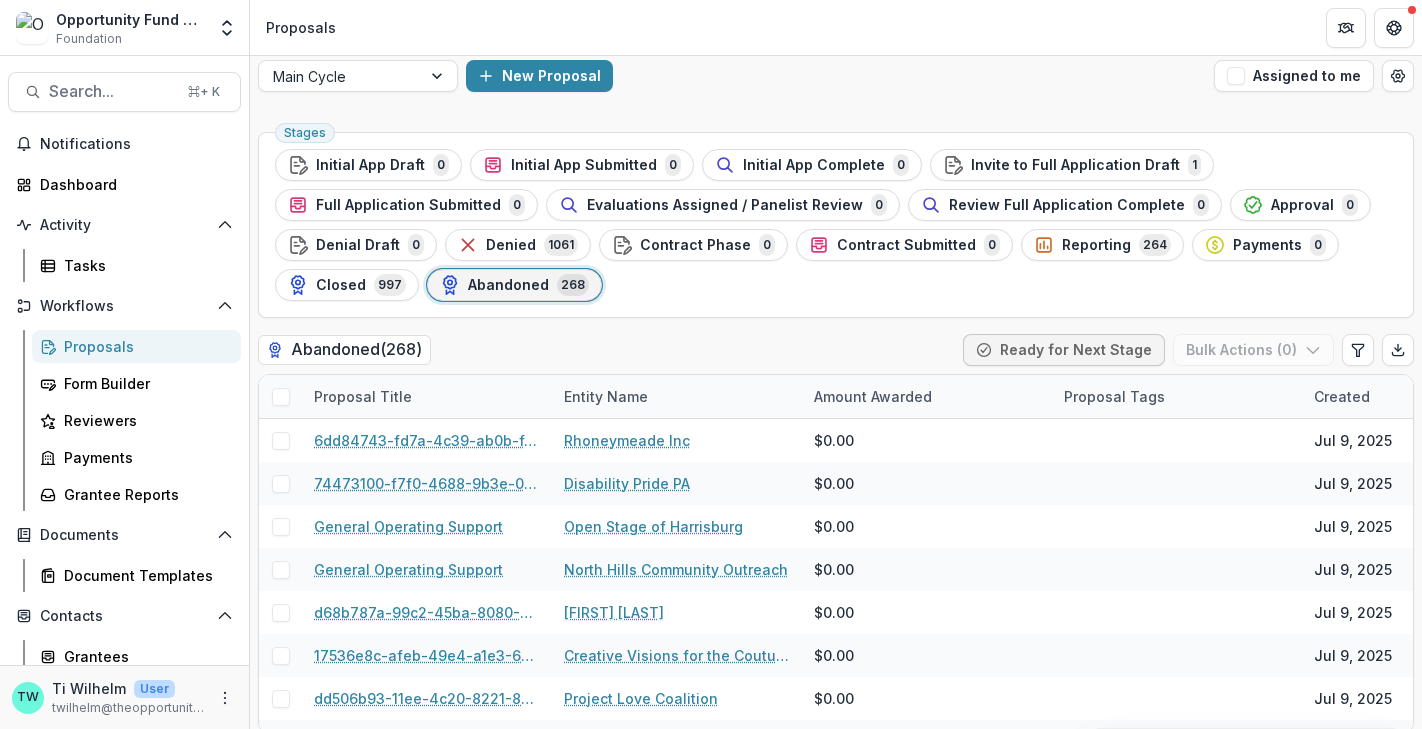 scroll, scrollTop: 25, scrollLeft: 0, axis: vertical 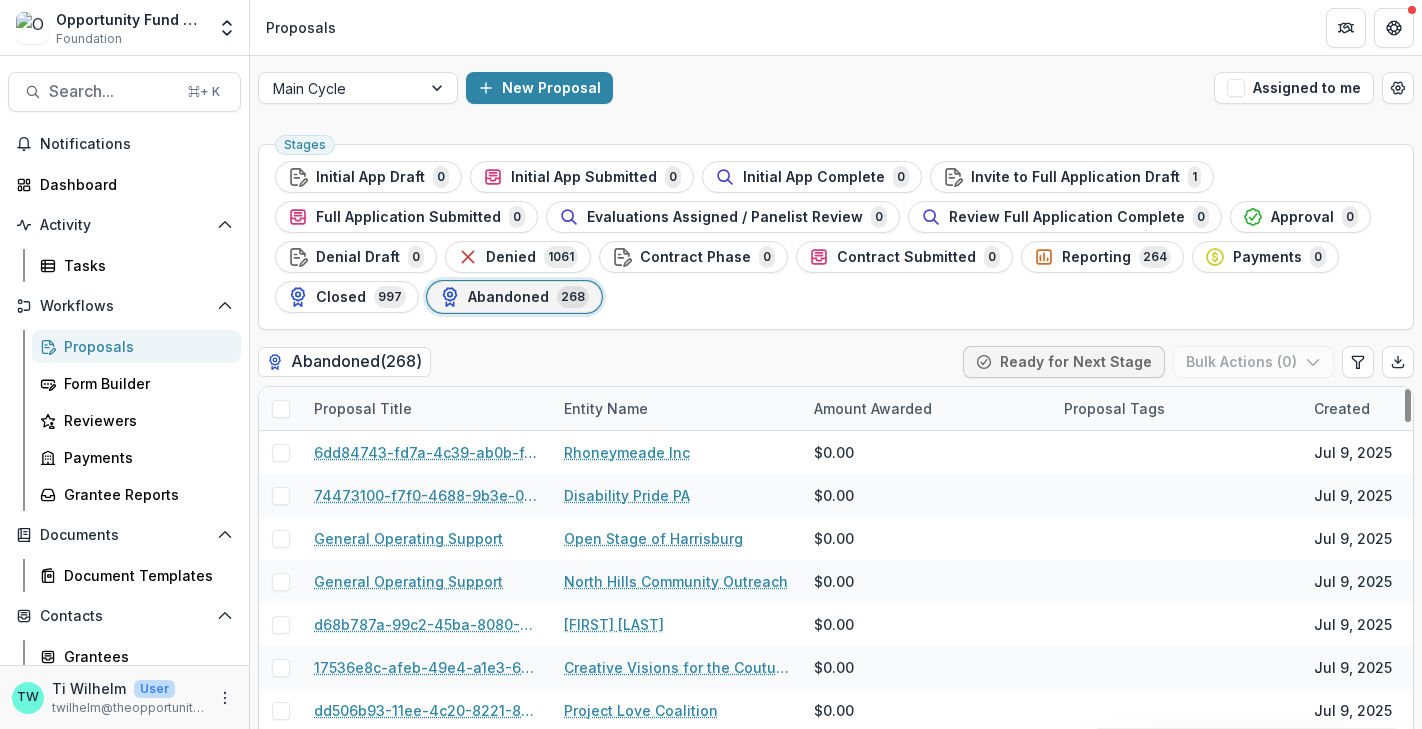 click on "Proposals" at bounding box center (836, 27) 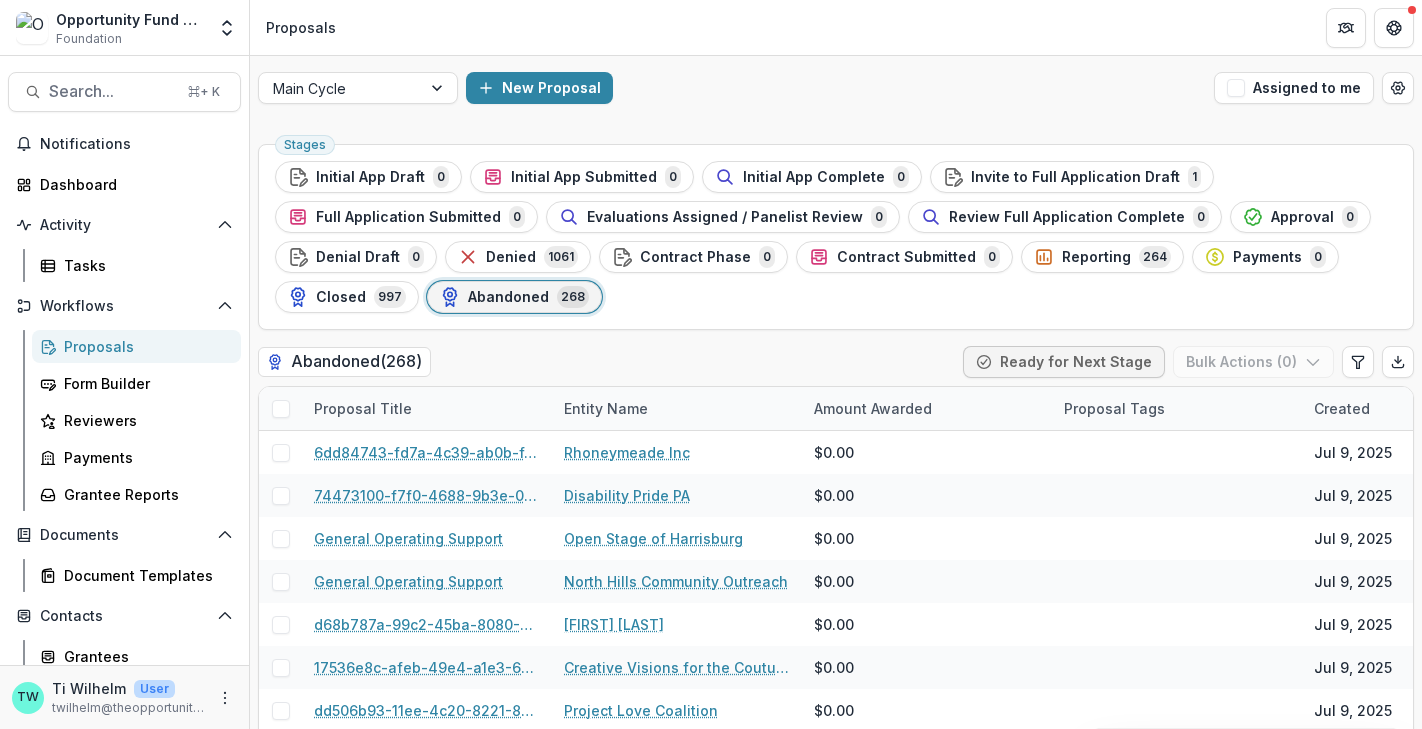 scroll, scrollTop: 163, scrollLeft: 0, axis: vertical 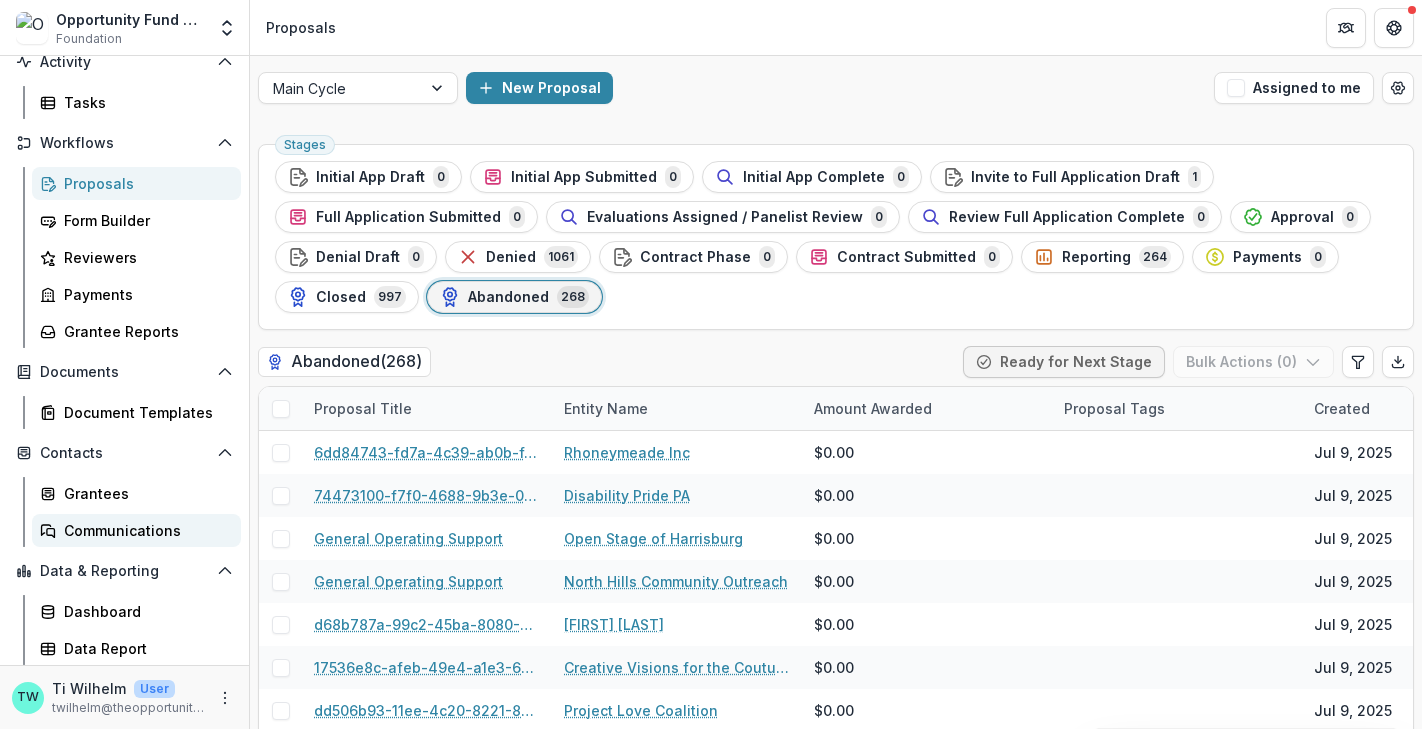 click on "Communications" at bounding box center [144, 530] 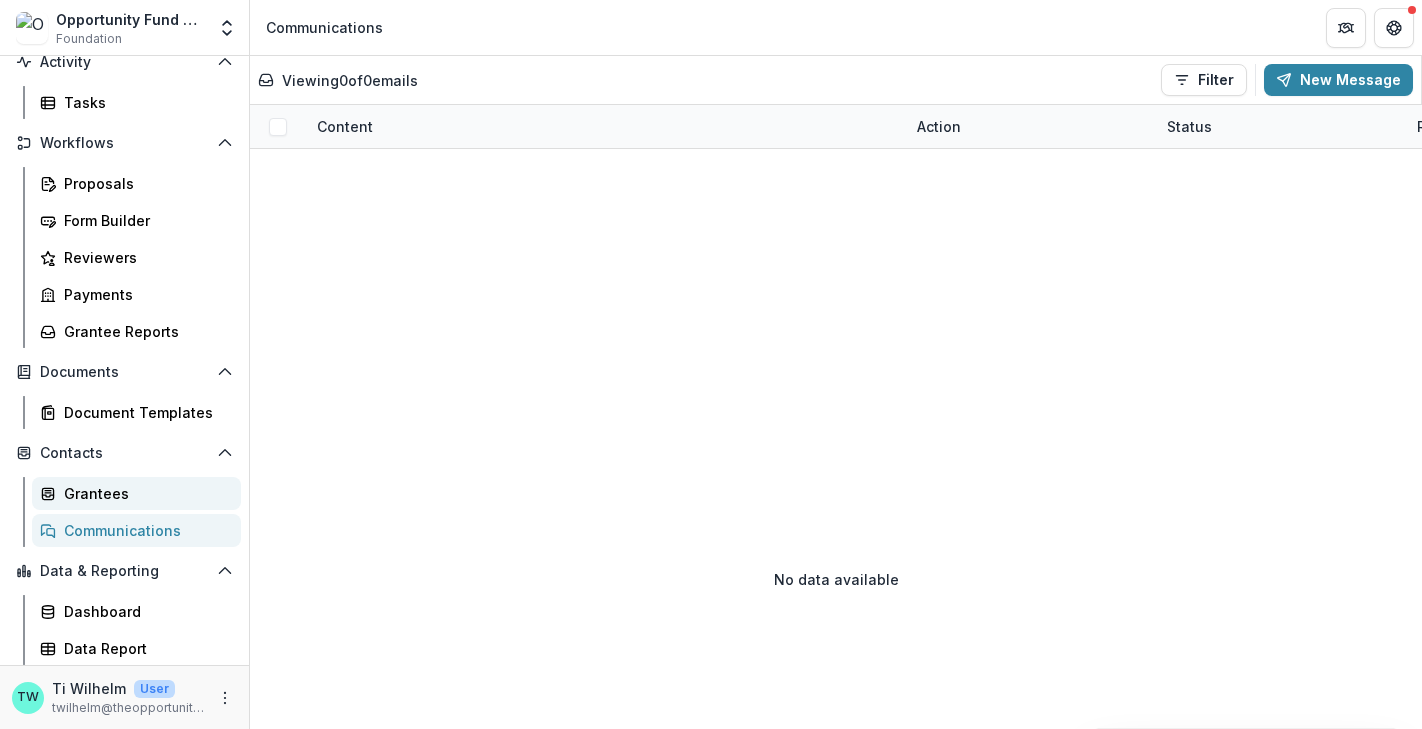 click on "Grantees" at bounding box center [144, 493] 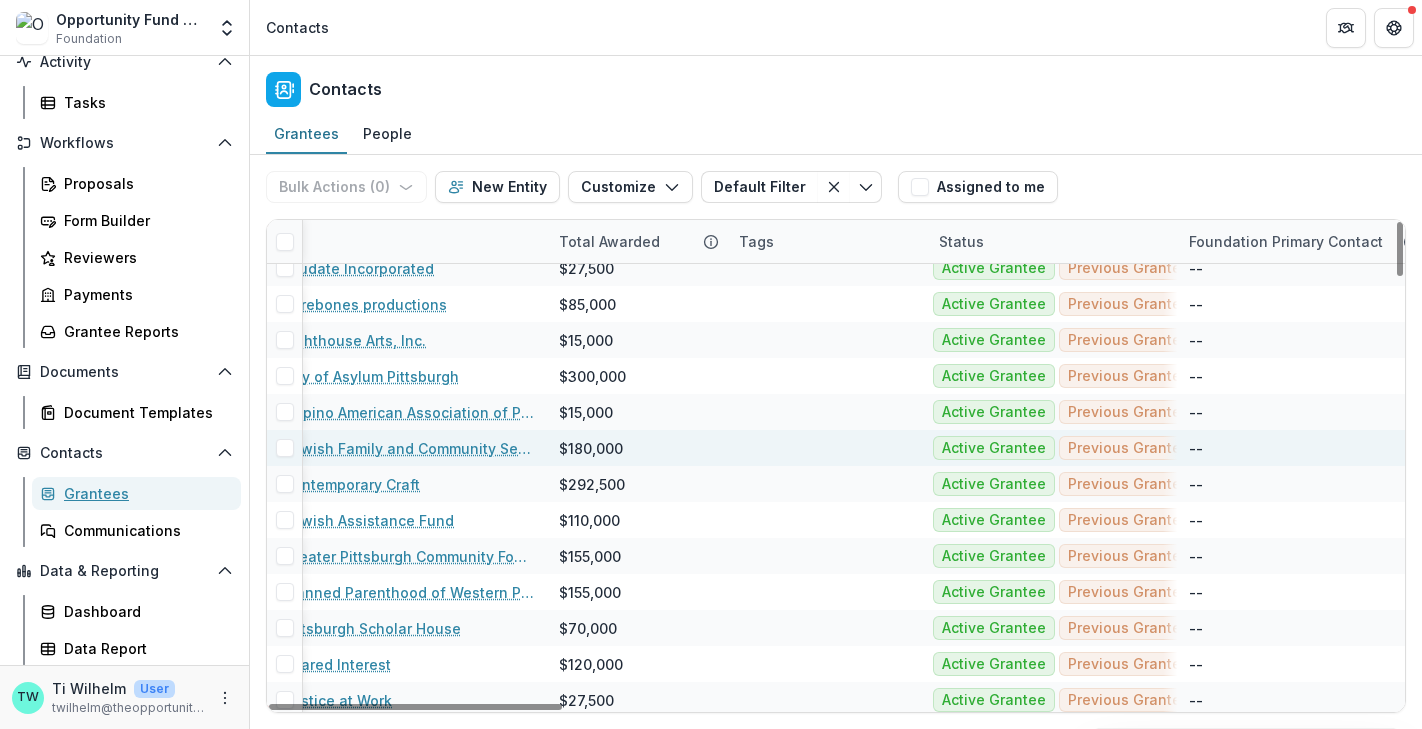 scroll, scrollTop: 2714, scrollLeft: 0, axis: vertical 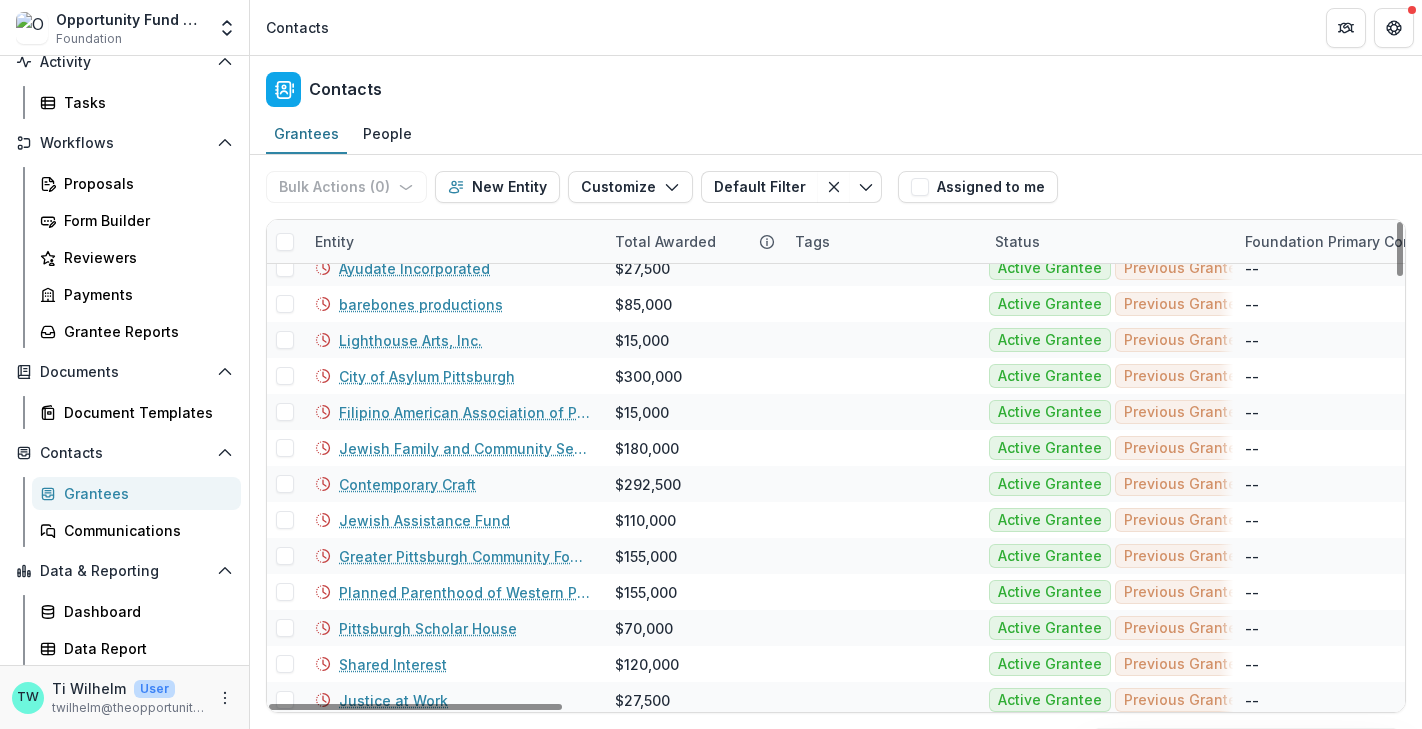 click on "Contacts" at bounding box center (836, 85) 